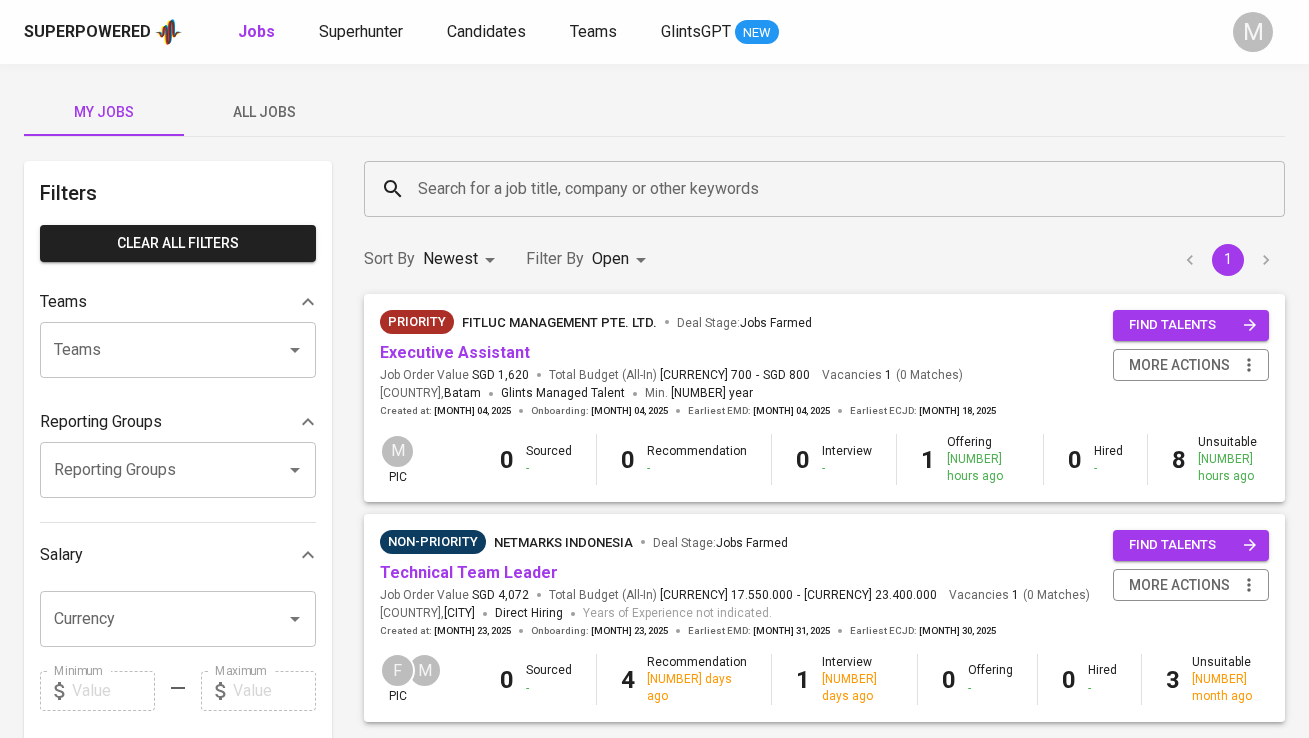 scroll, scrollTop: 0, scrollLeft: 0, axis: both 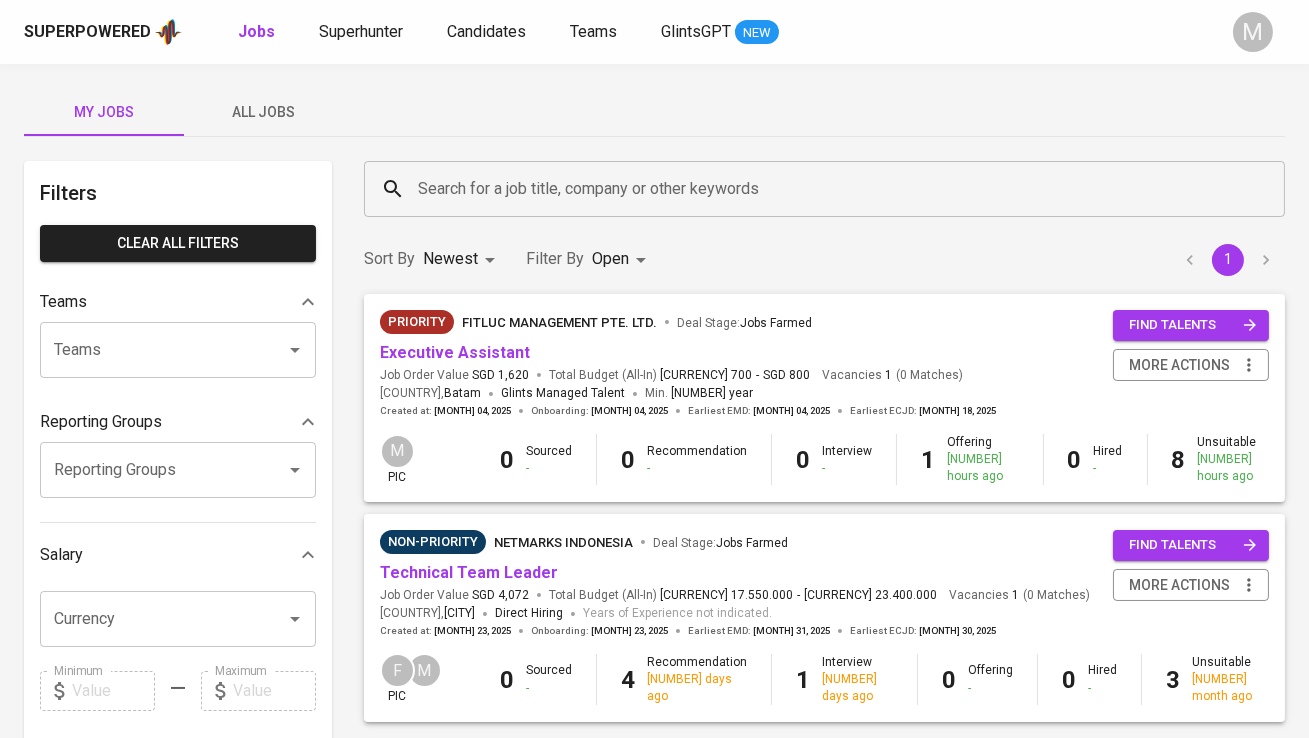 click on "All Jobs" at bounding box center [264, 112] 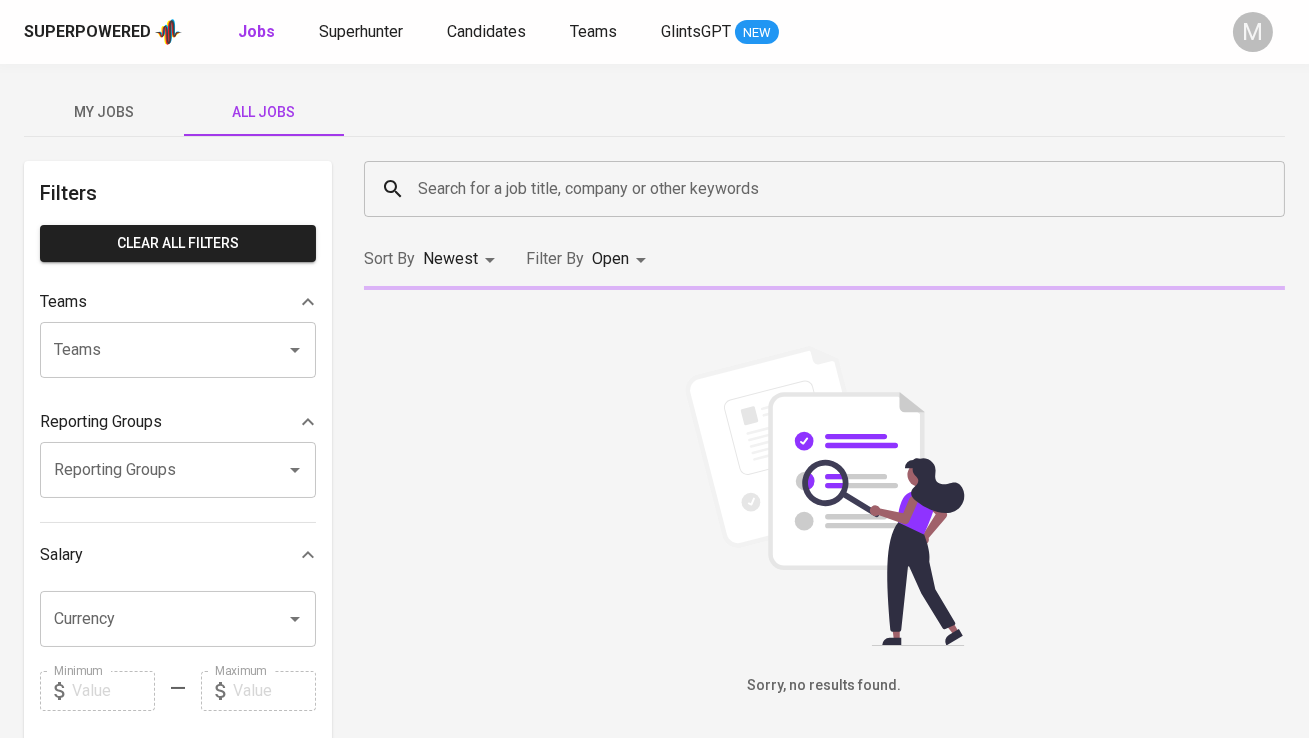 click on "Search for a job title, company or other keywords" at bounding box center (829, 189) 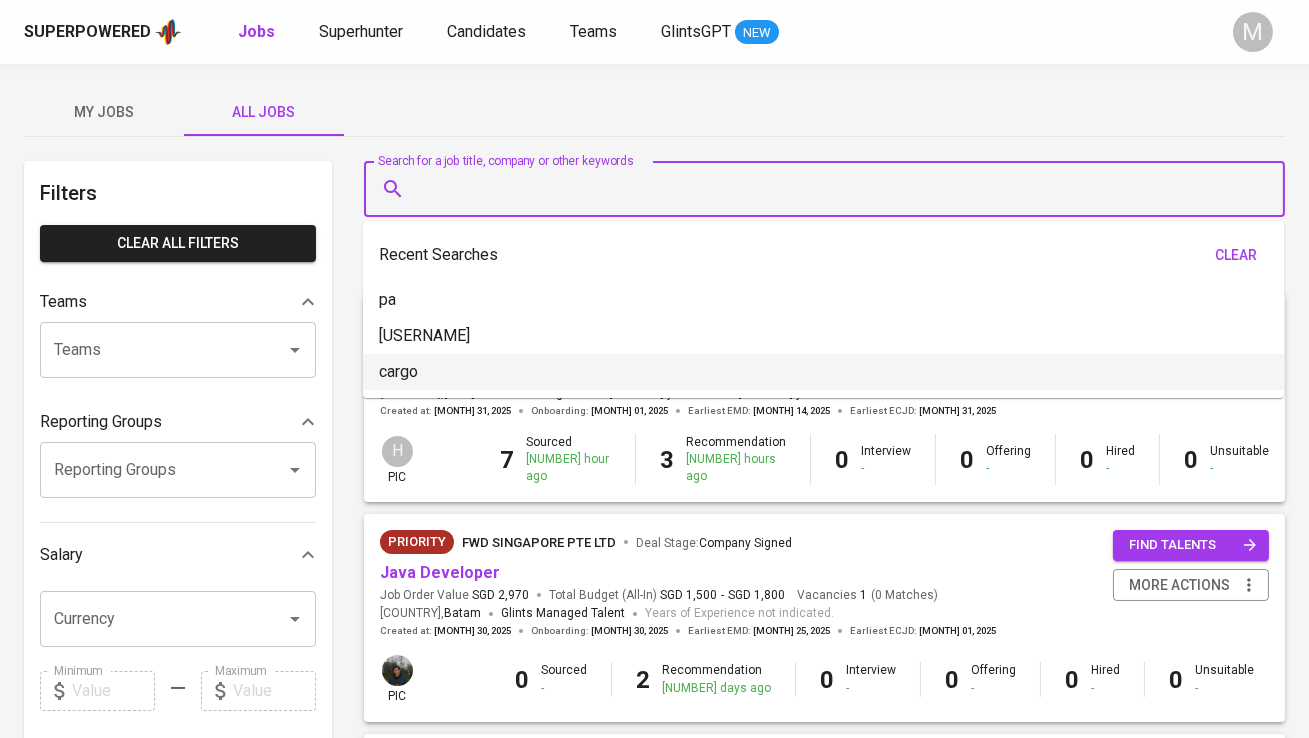click on "[COMPANY]" at bounding box center [823, 372] 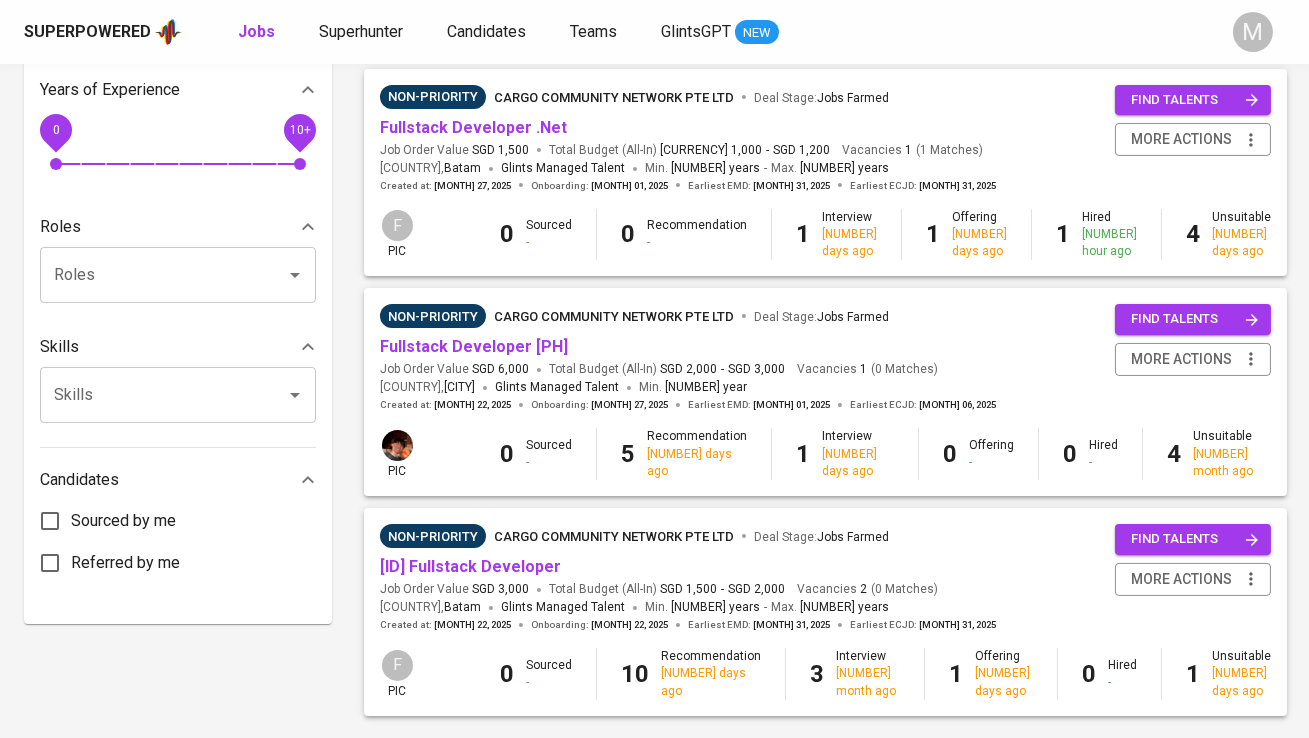 scroll, scrollTop: 686, scrollLeft: 0, axis: vertical 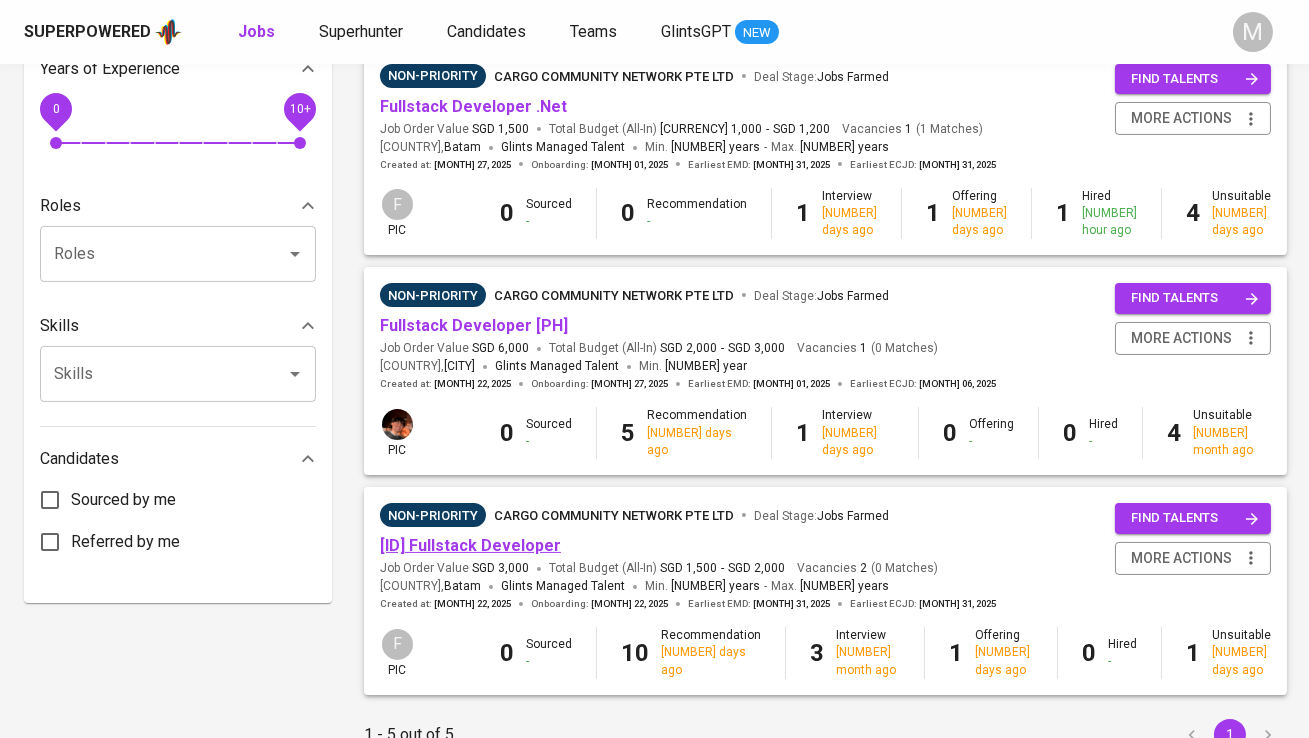click on "[ID] Fullstack Developer" at bounding box center [470, 545] 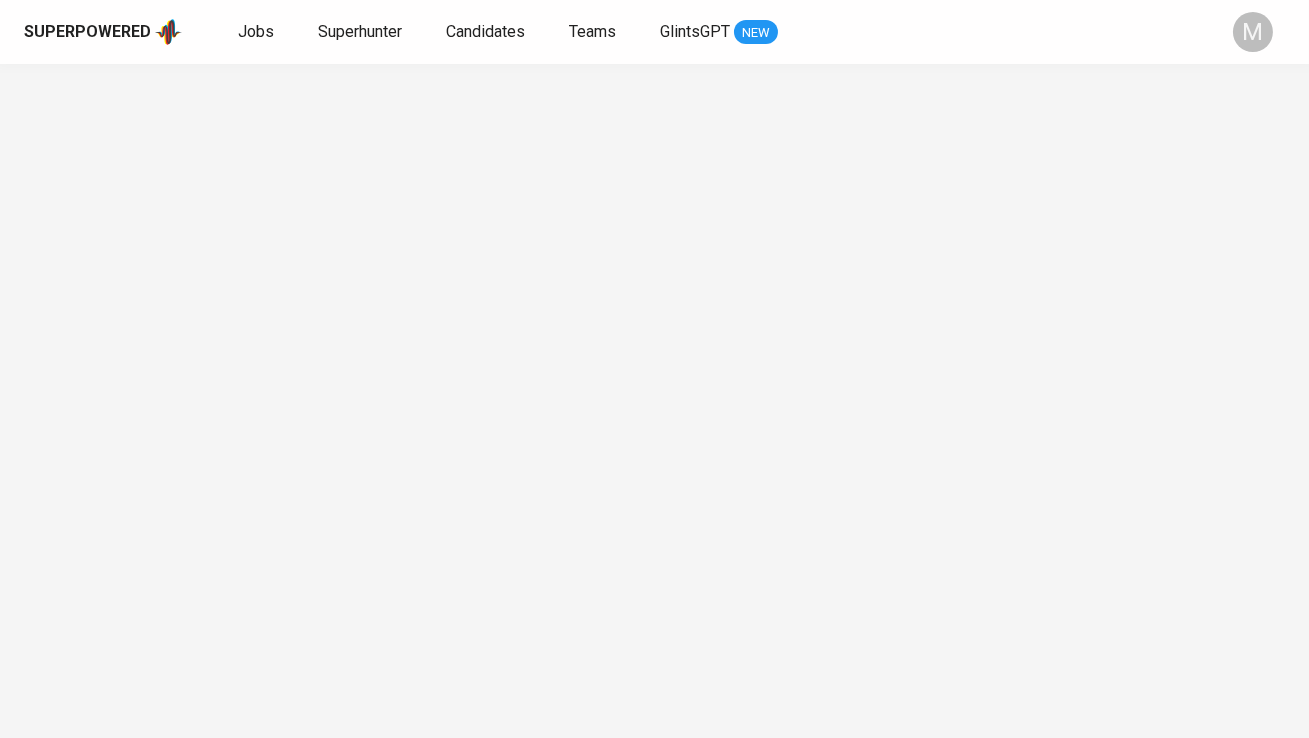 scroll, scrollTop: 0, scrollLeft: 0, axis: both 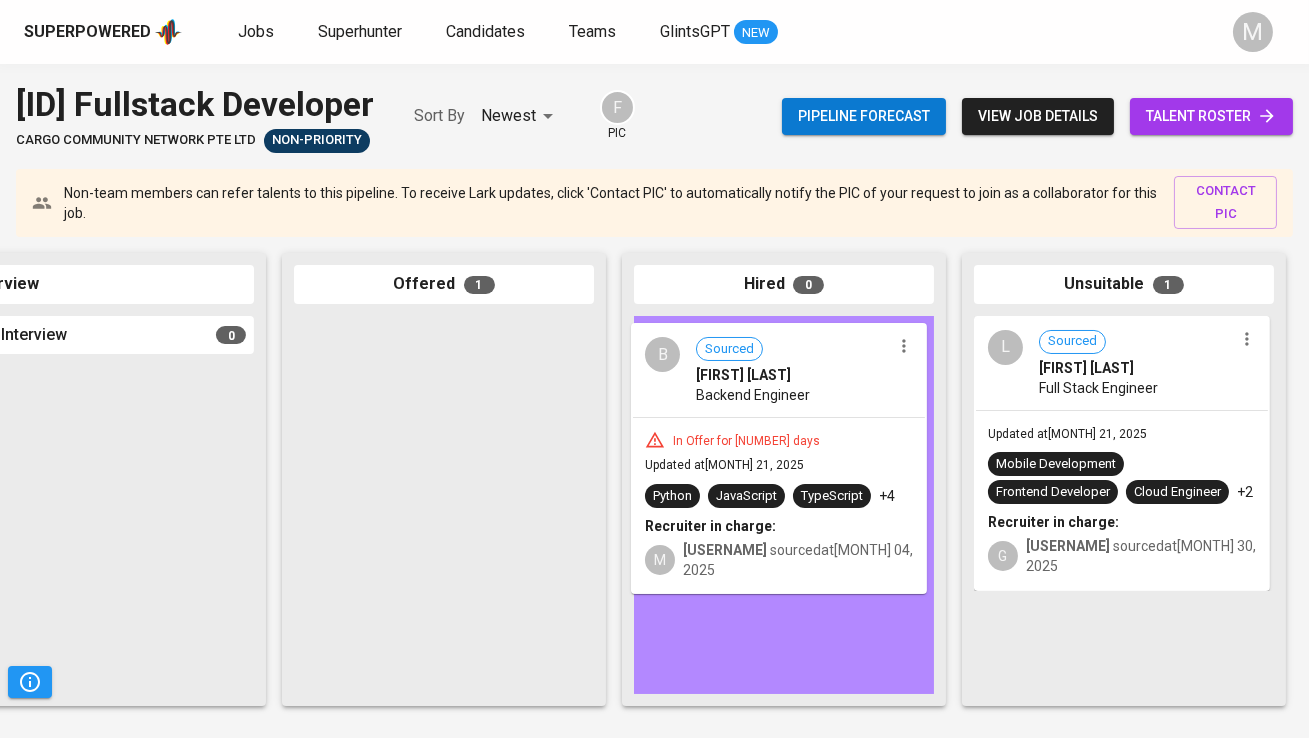drag, startPoint x: 475, startPoint y: 400, endPoint x: 823, endPoint y: 407, distance: 348.0704 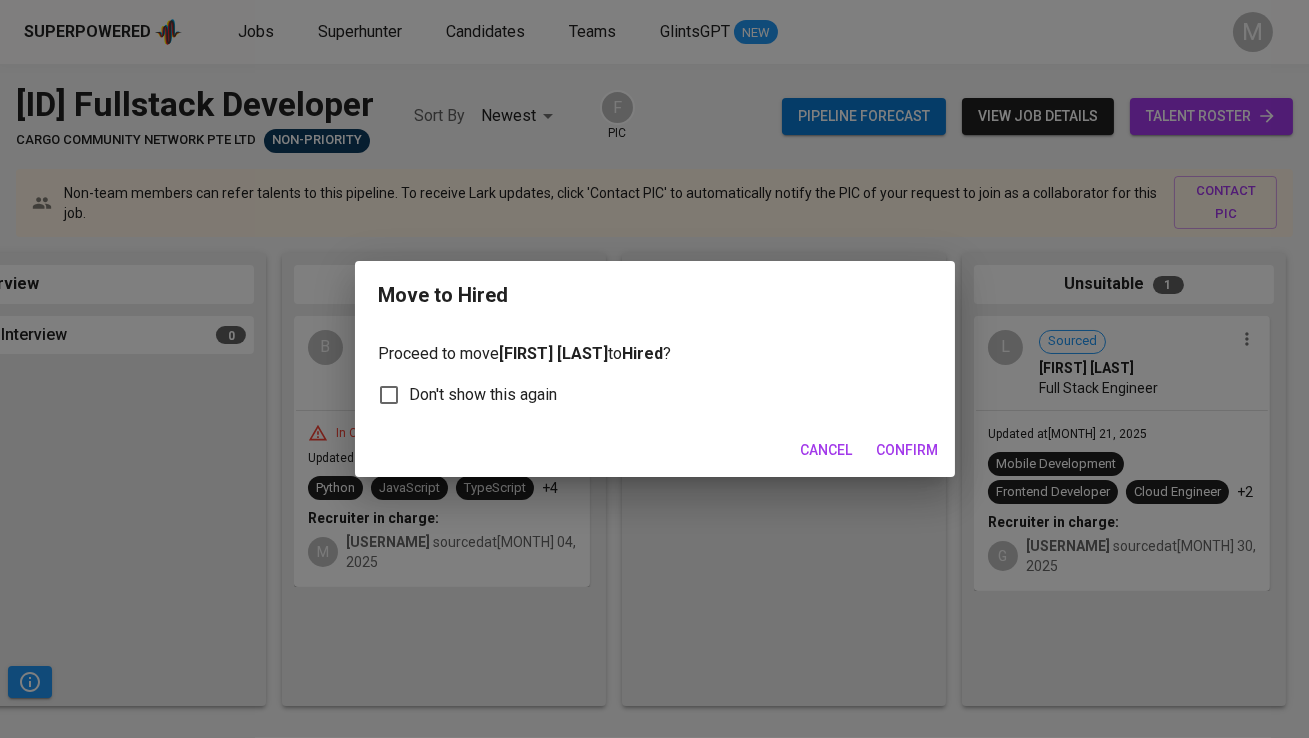 click on "Confirm" at bounding box center [908, 450] 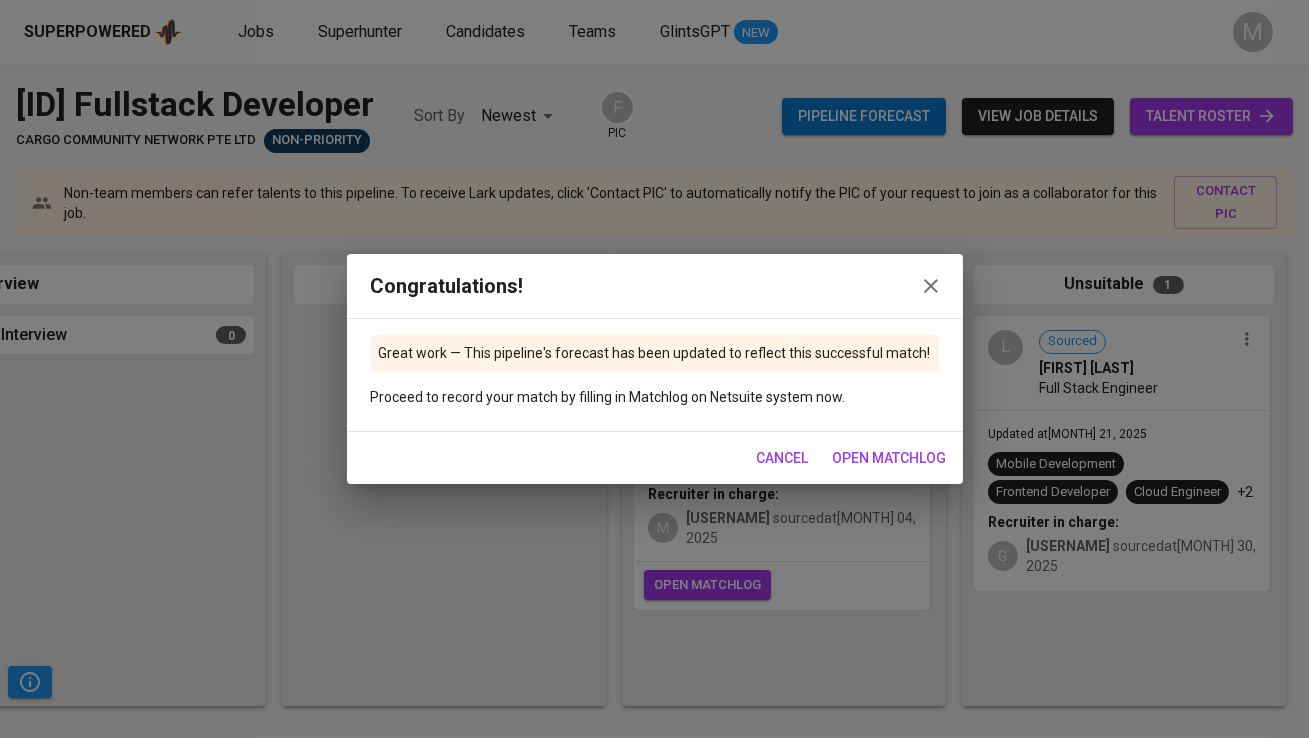 click on "open matchlog" at bounding box center [890, 458] 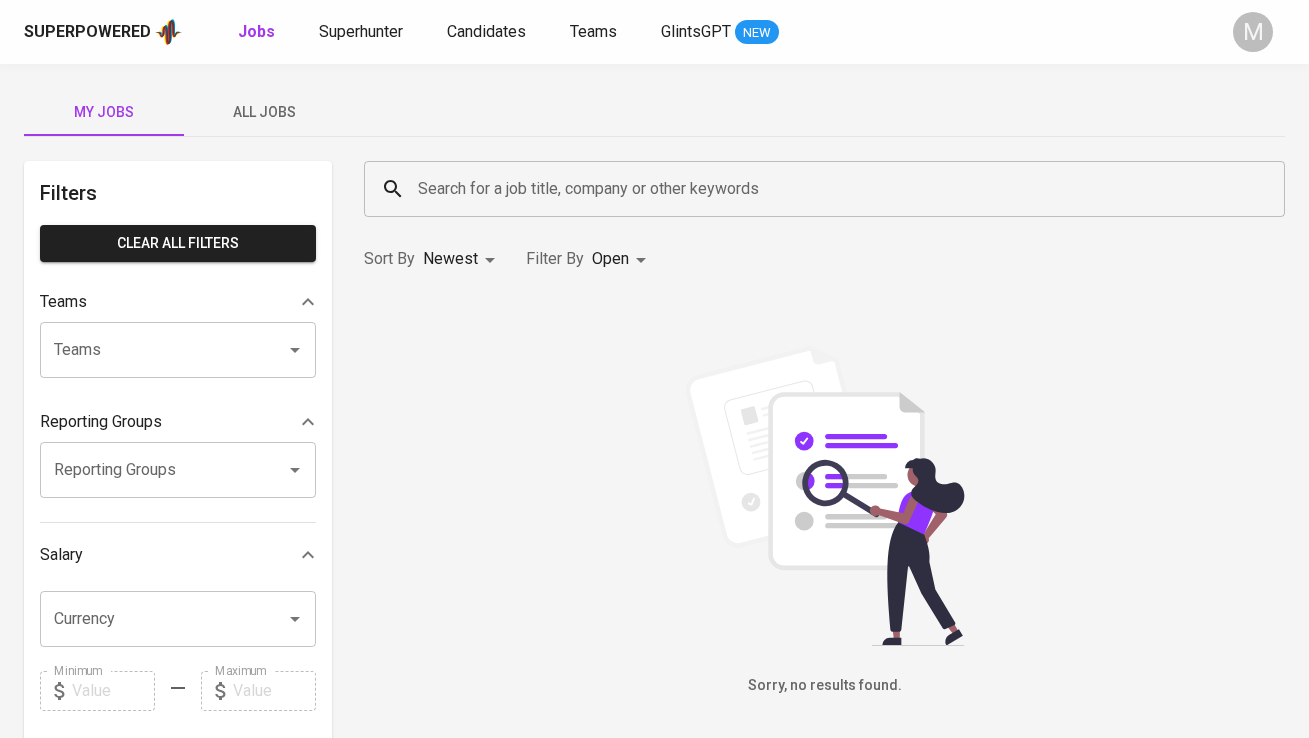 scroll, scrollTop: 0, scrollLeft: 0, axis: both 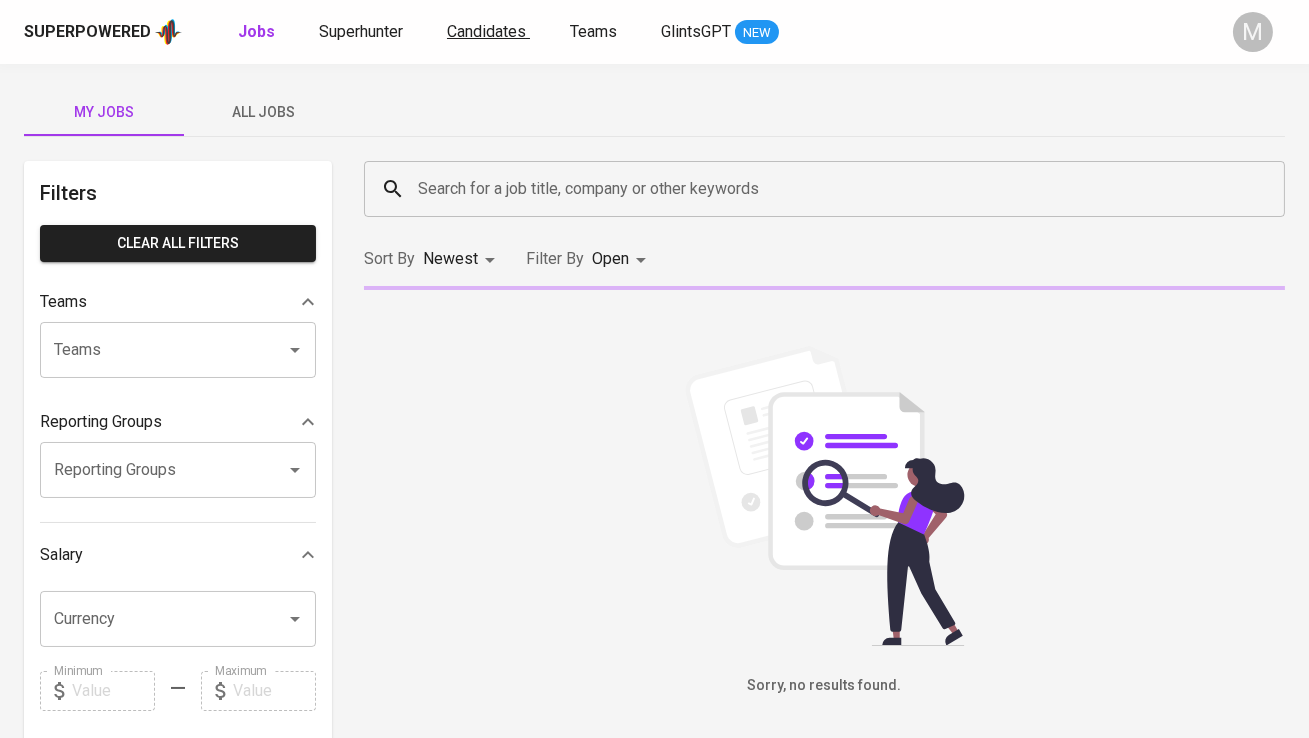 click on "Candidates" at bounding box center [486, 31] 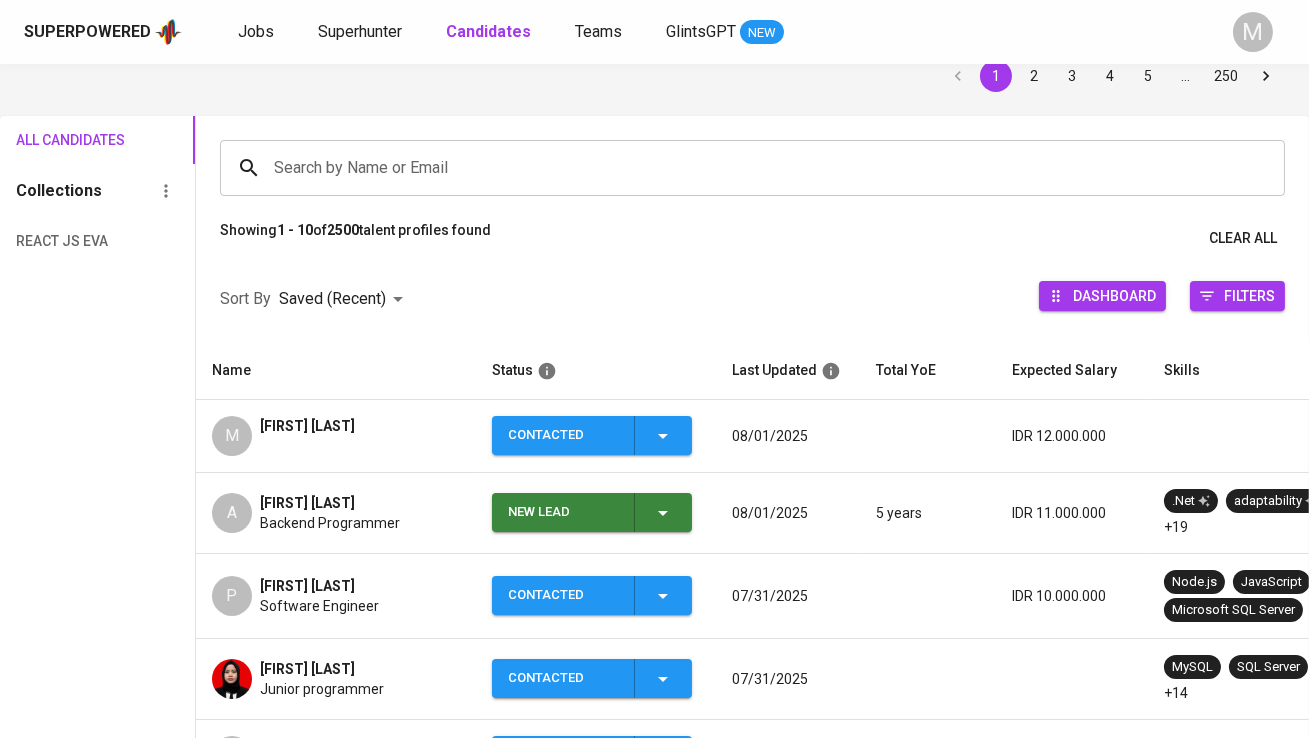 scroll, scrollTop: 43, scrollLeft: 0, axis: vertical 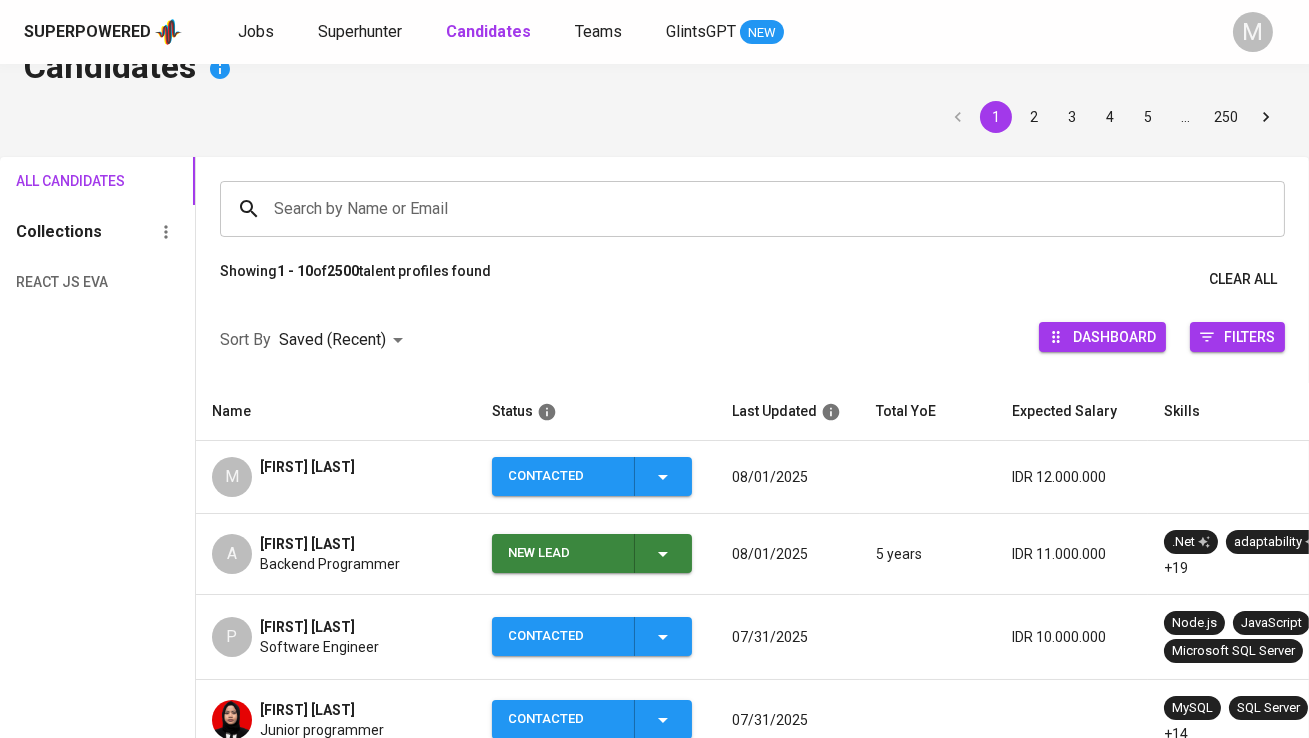 click on "Search by Name or Email" at bounding box center (757, 209) 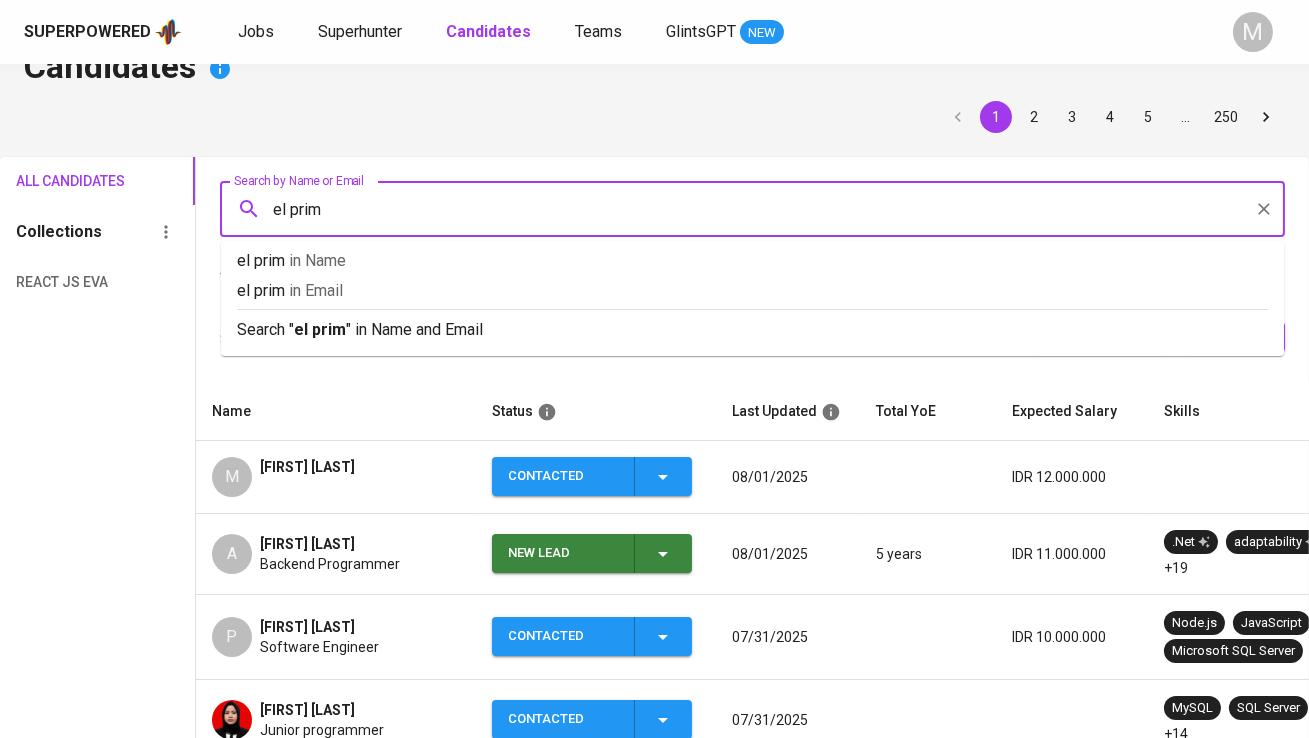 type on "[PERSON]" 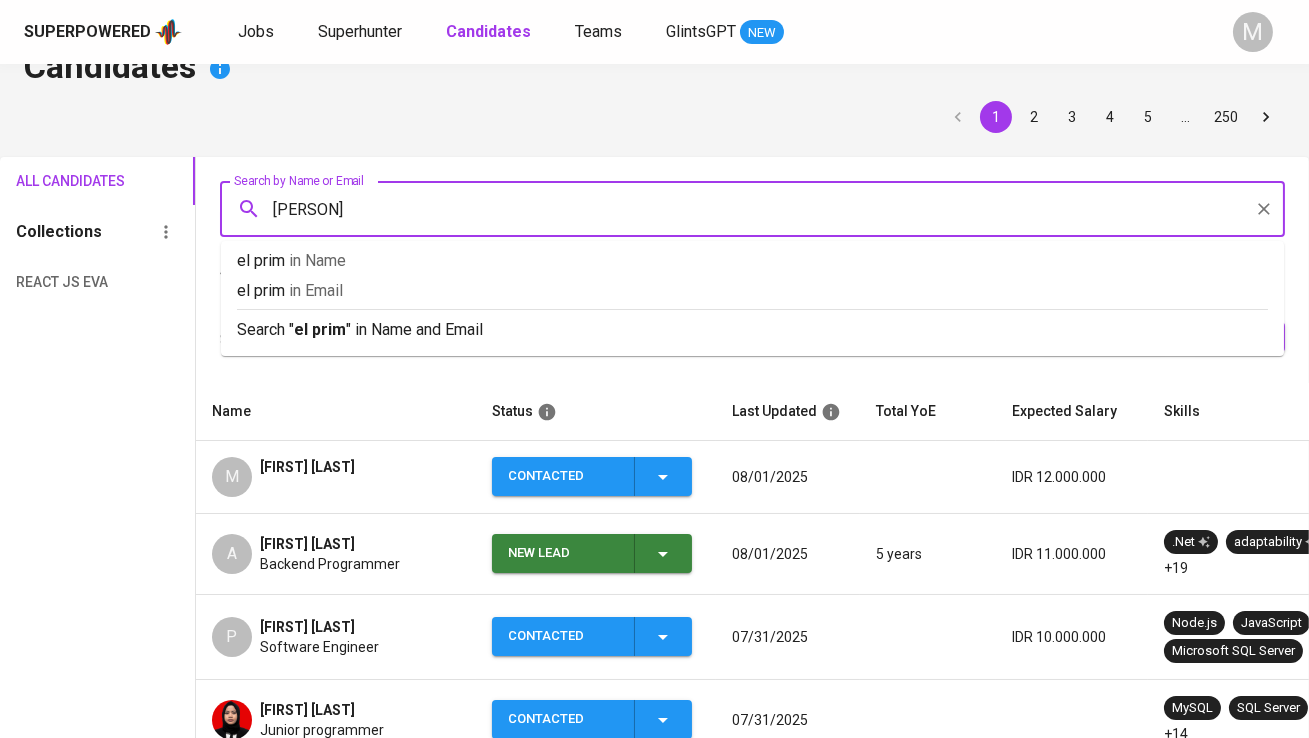 type 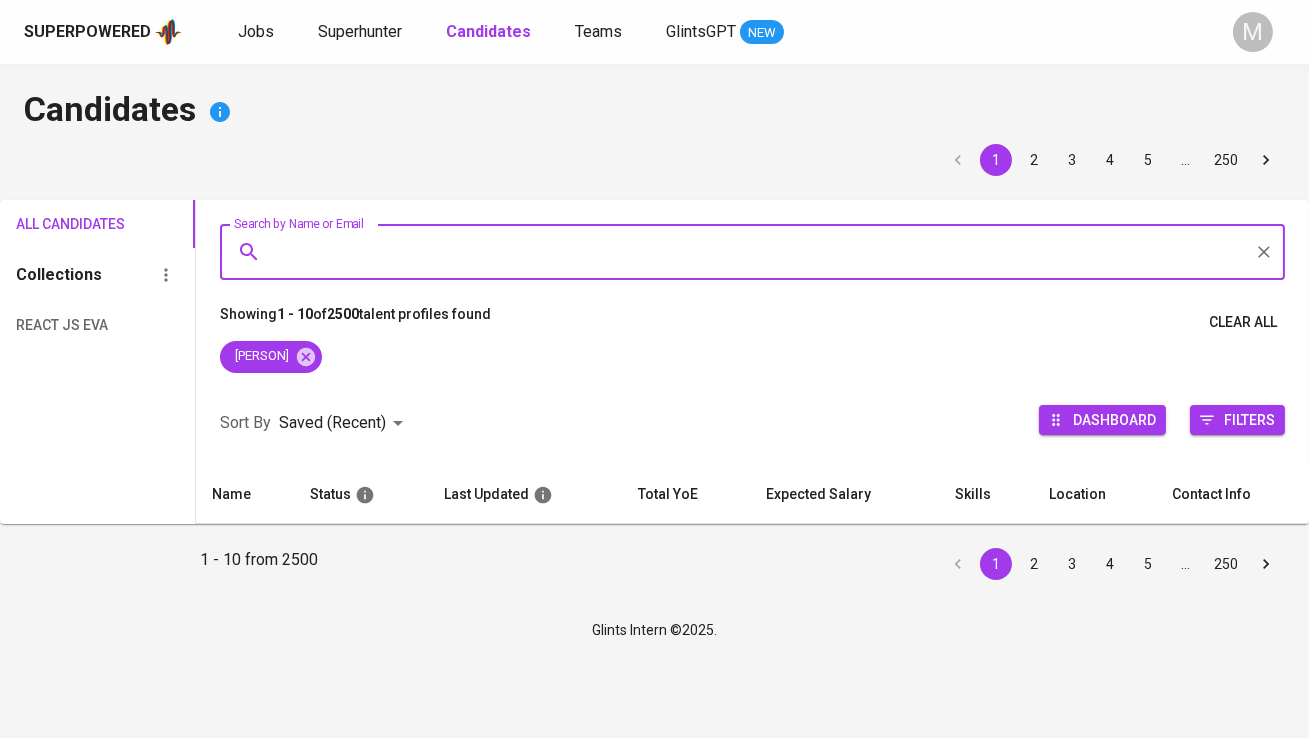 scroll, scrollTop: 0, scrollLeft: 0, axis: both 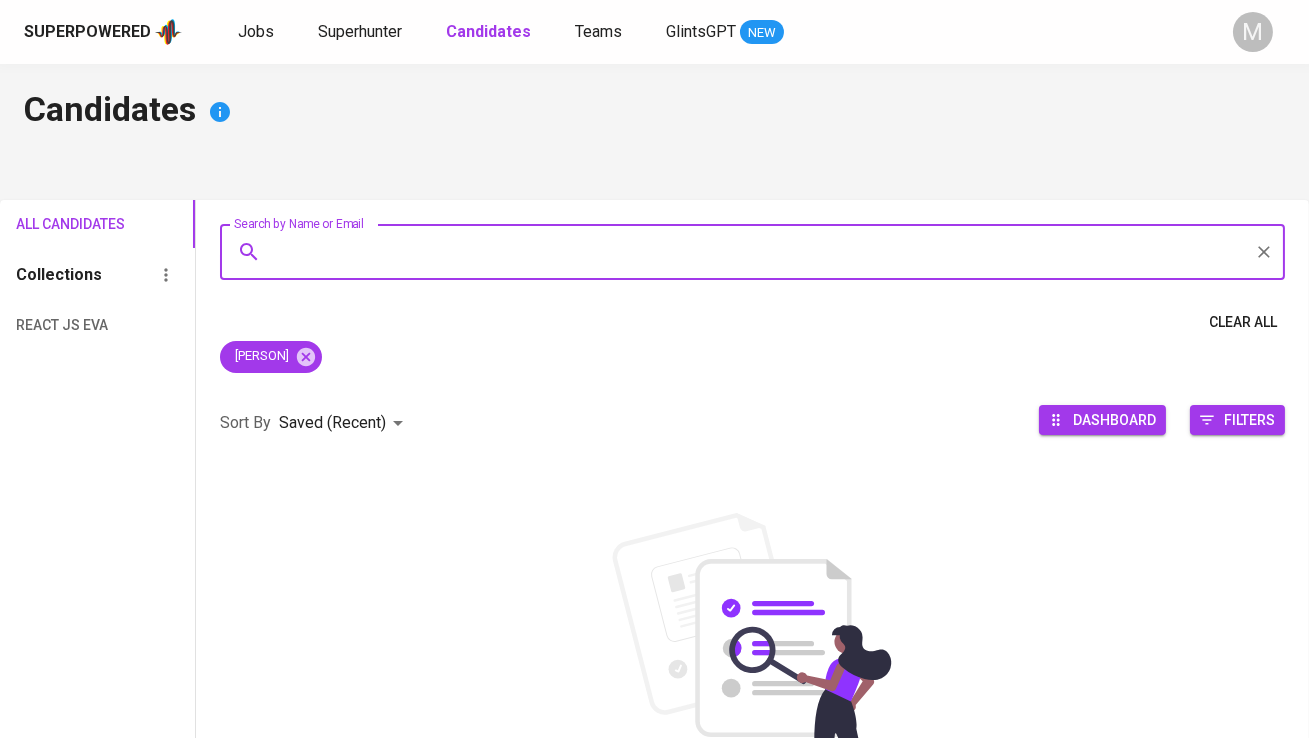 click on "Superpowered Jobs   Superhunter   Candidates   Teams   GlintsGPT   NEW" at bounding box center [622, 32] 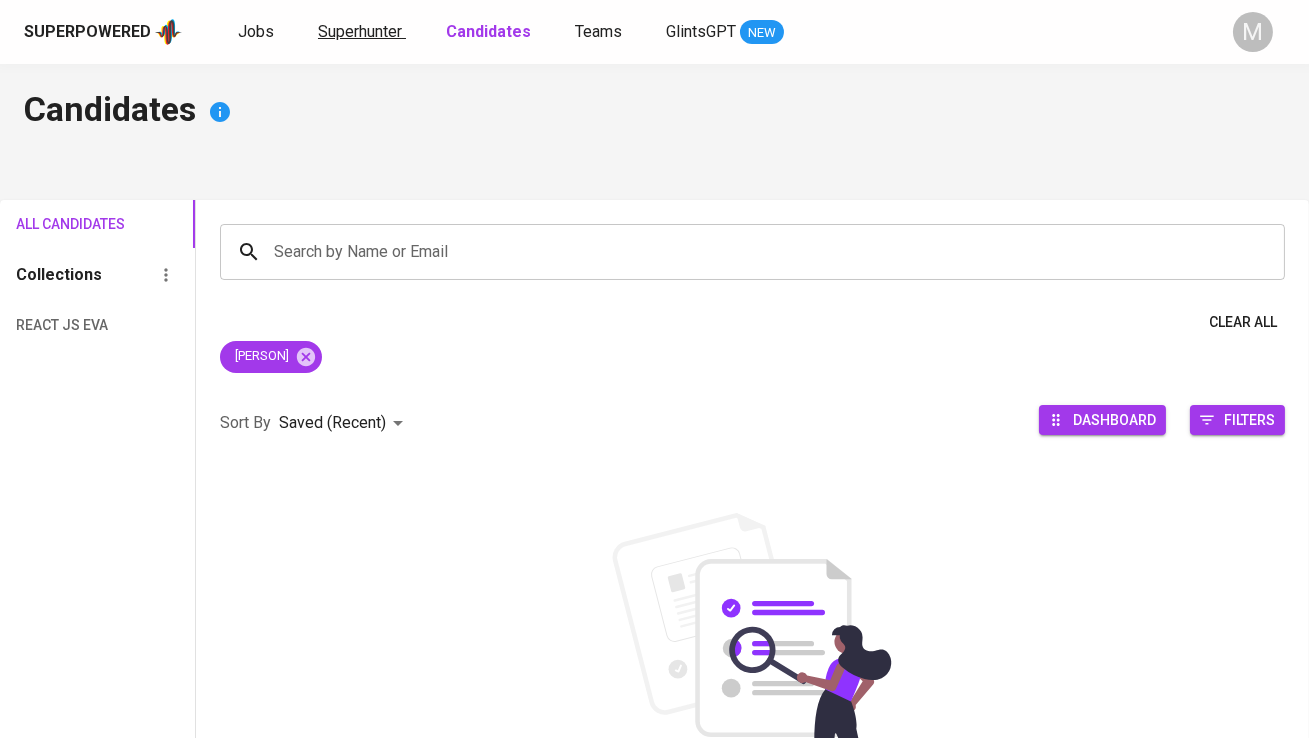click on "Superhunter" at bounding box center (360, 31) 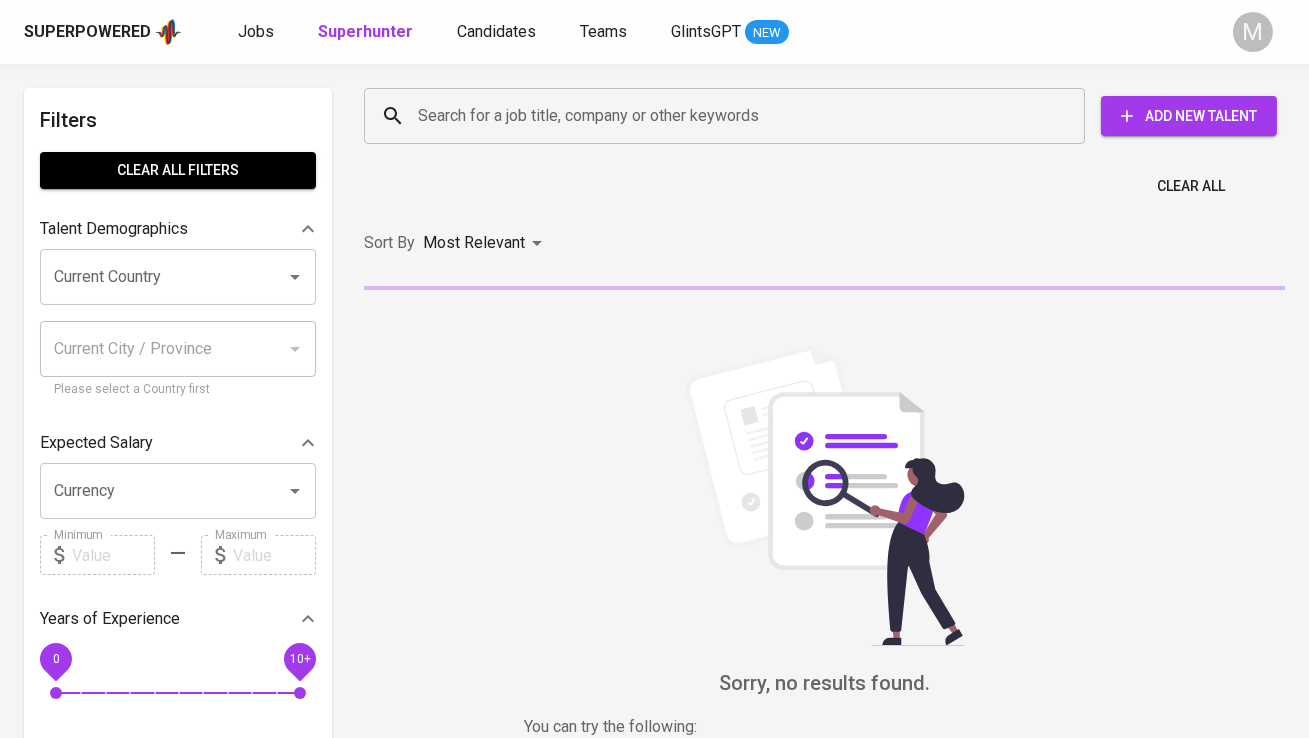 click on "Add New Talent" at bounding box center (1189, 116) 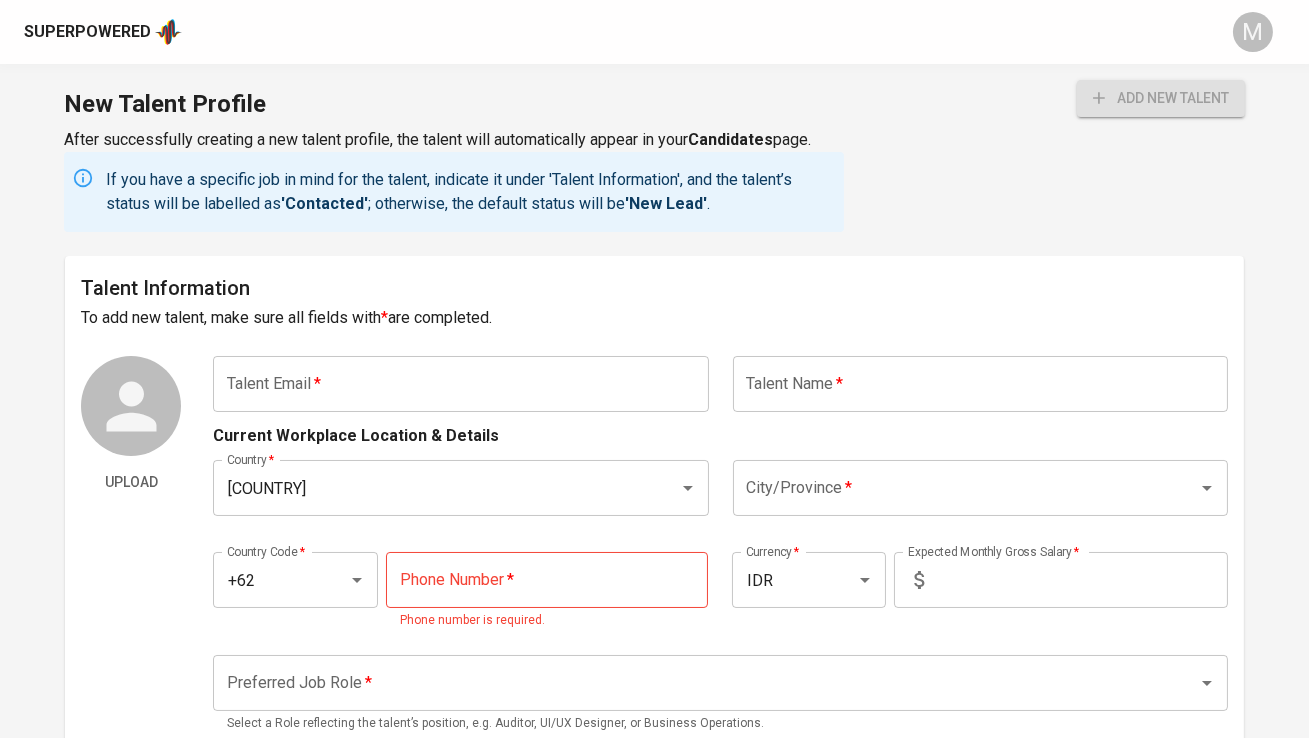 click at bounding box center (460, 384) 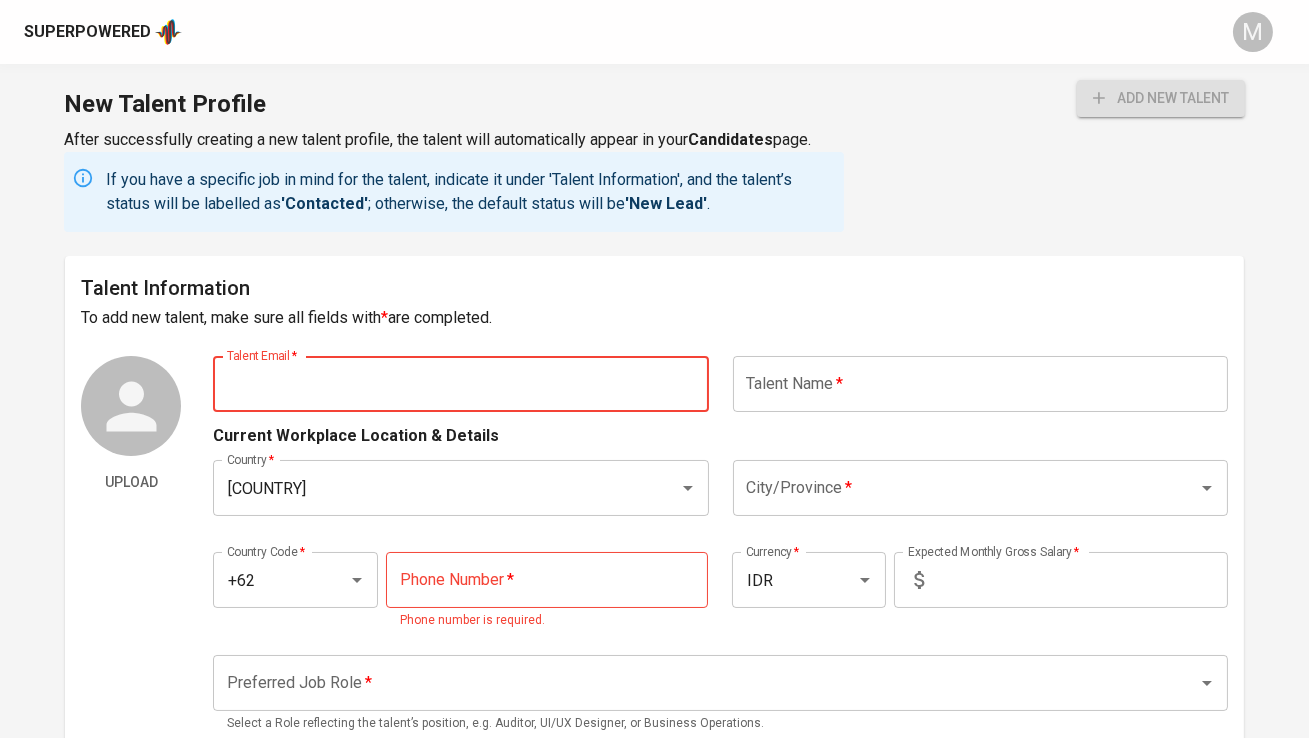 paste on "[EMAIL]" 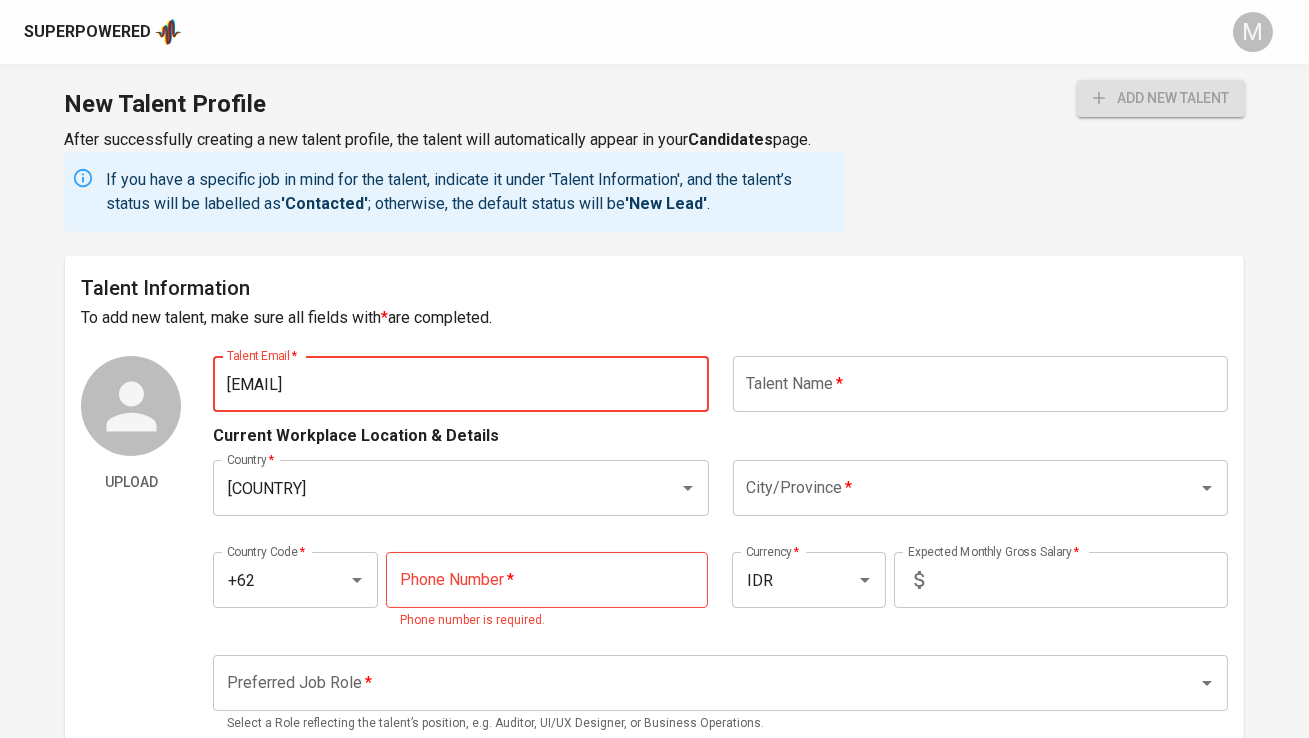 type on "[EMAIL]" 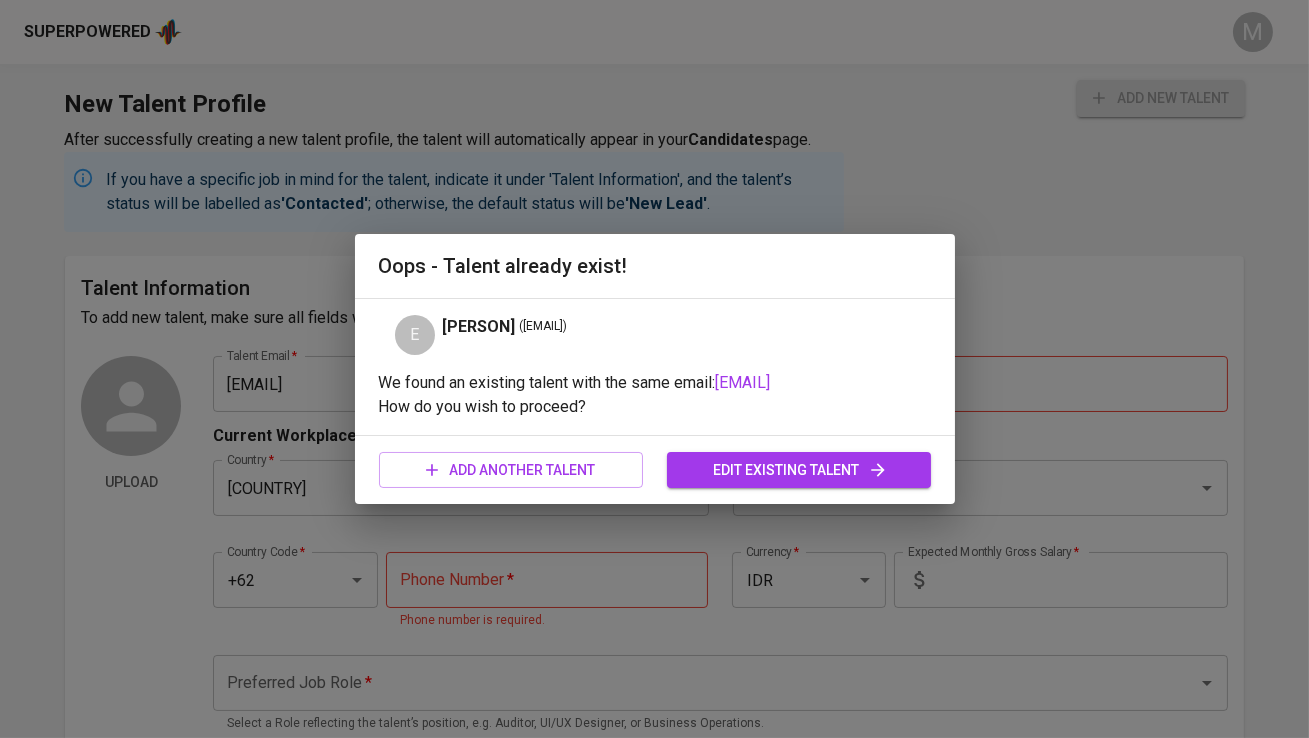 click on "edit existing talent" at bounding box center (799, 470) 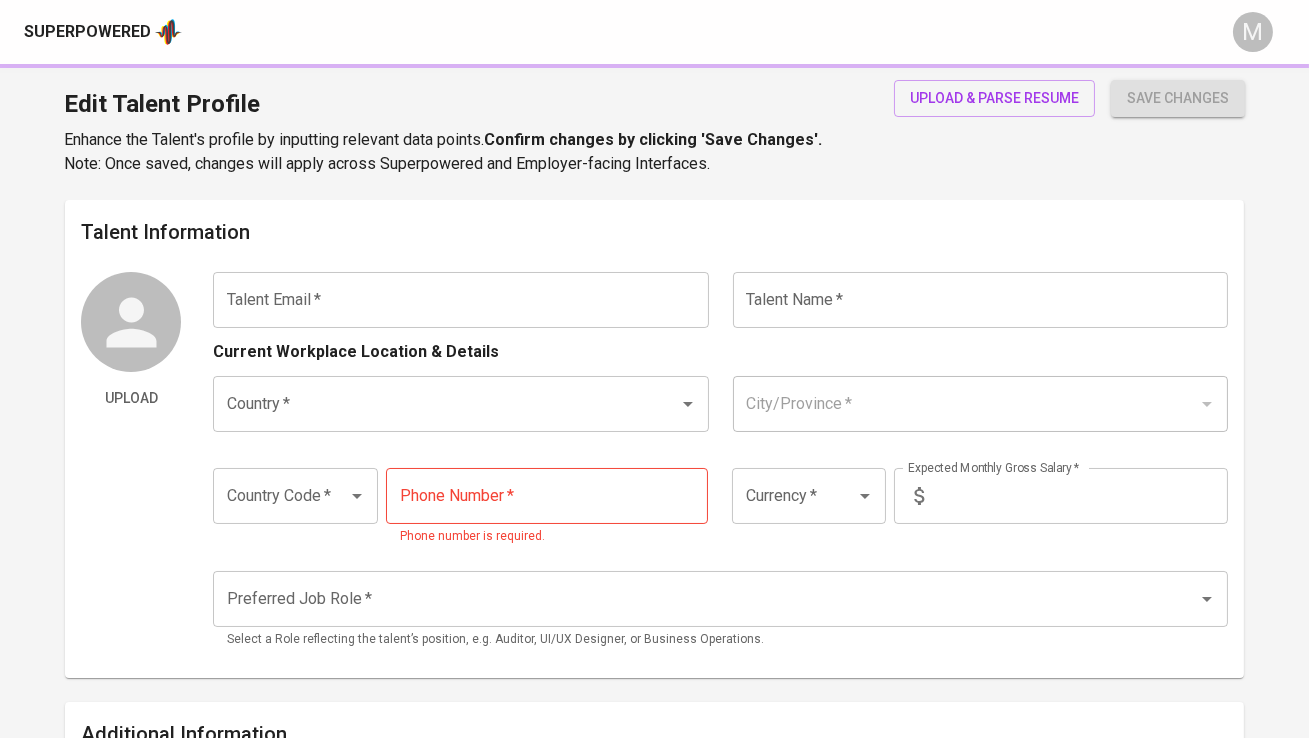 type on "[EMAIL]" 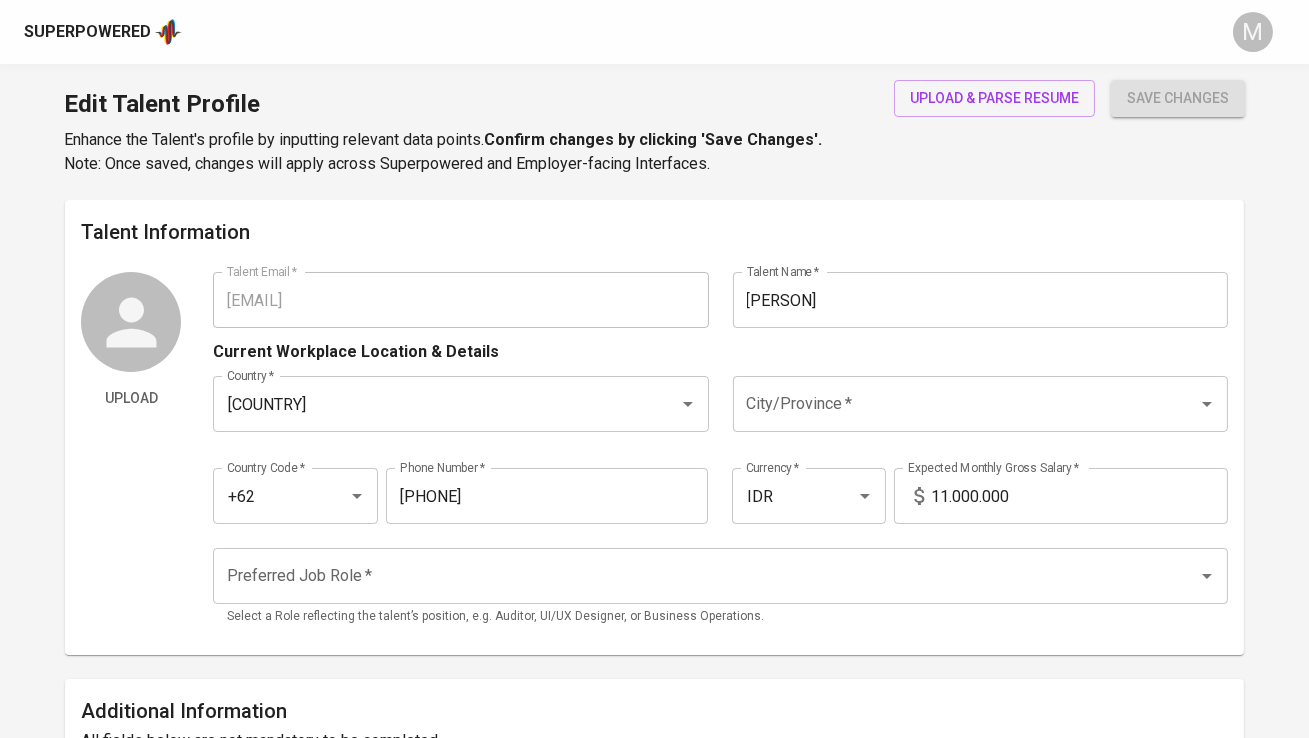 click on "Superpowered" at bounding box center (87, 32) 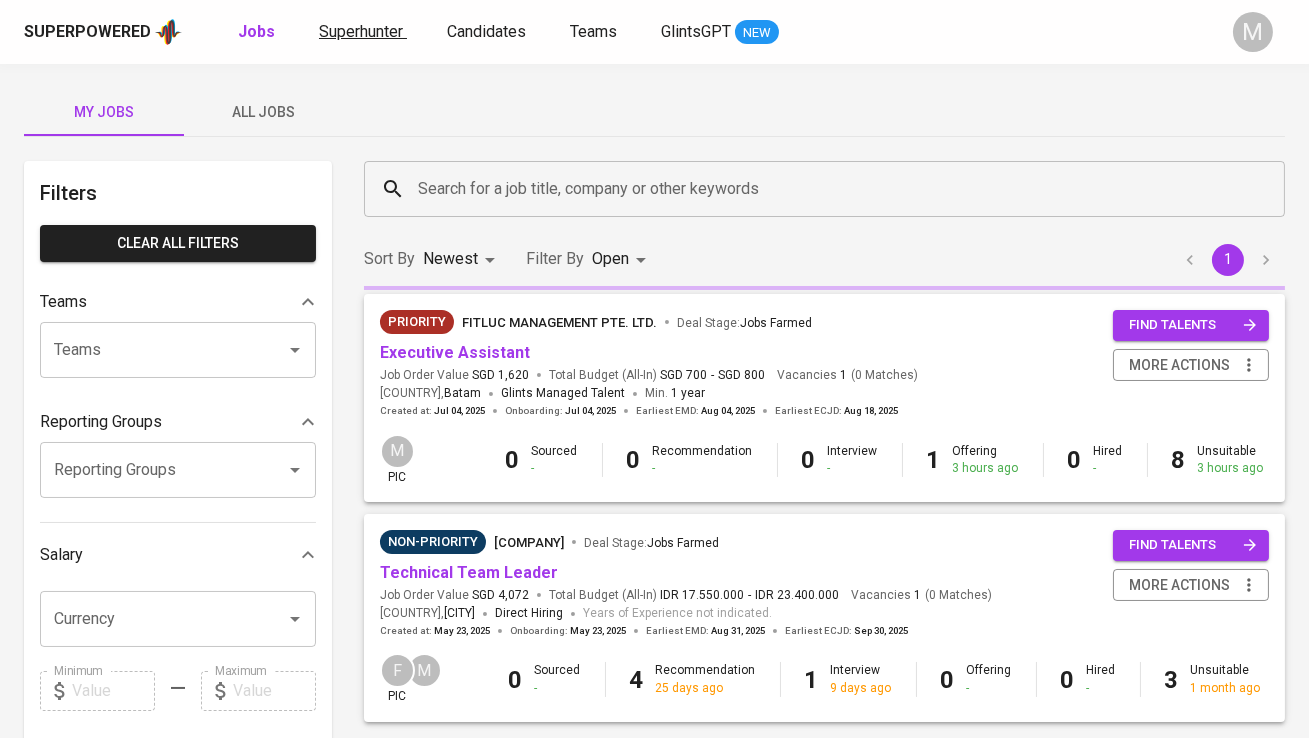 click on "Superhunter" at bounding box center (363, 32) 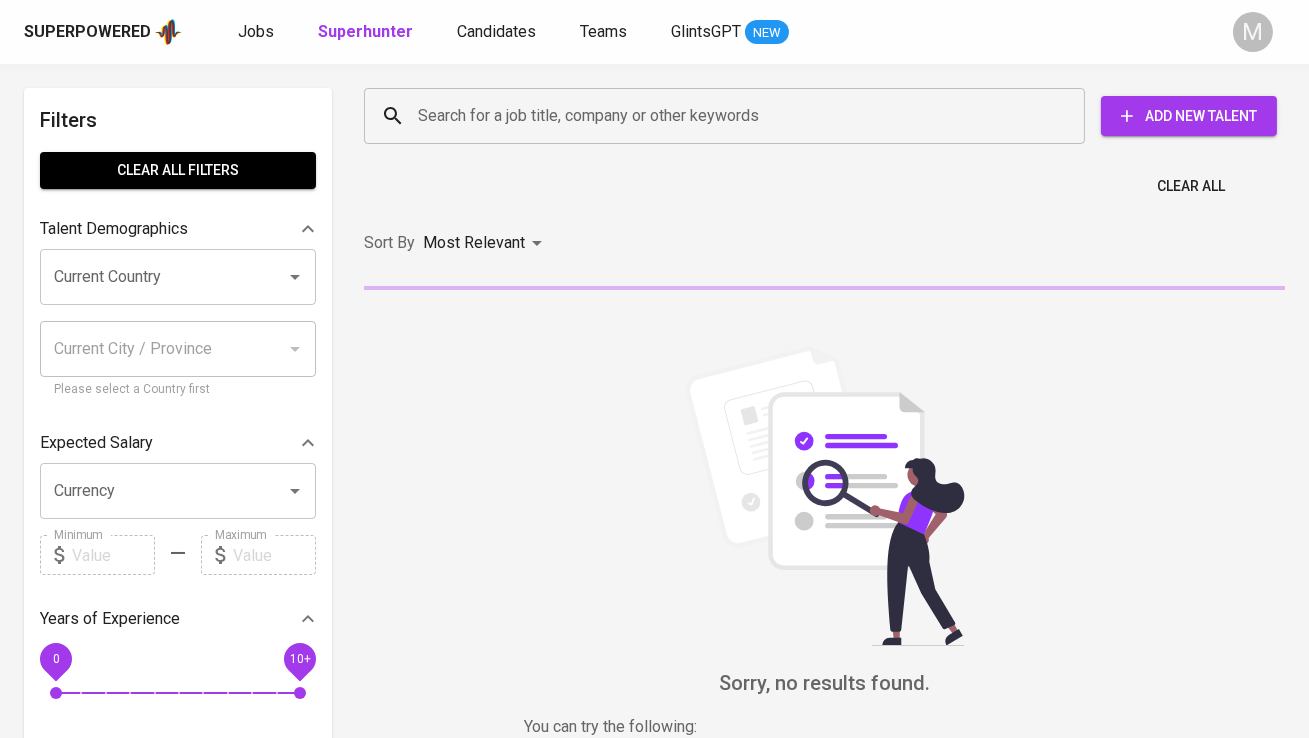 click on "Search for a job title, company or other keywords" at bounding box center [729, 116] 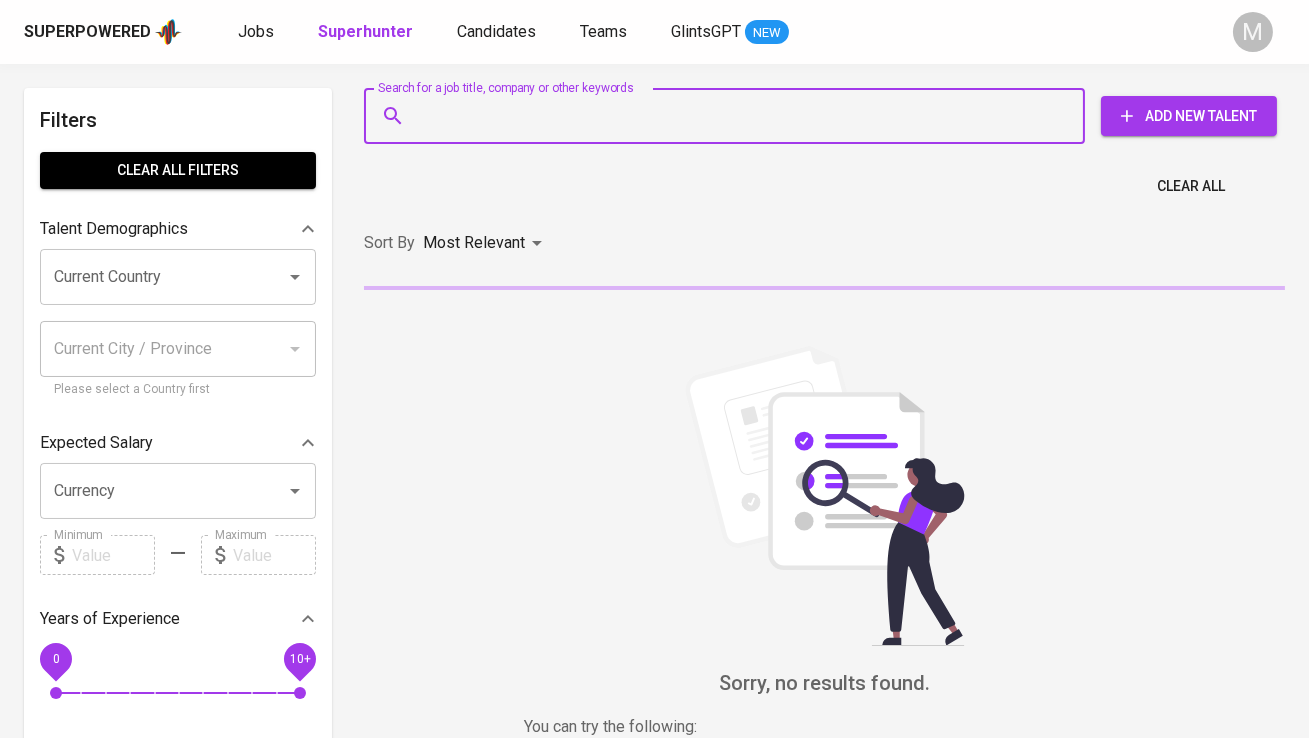 paste on "[EMAIL]" 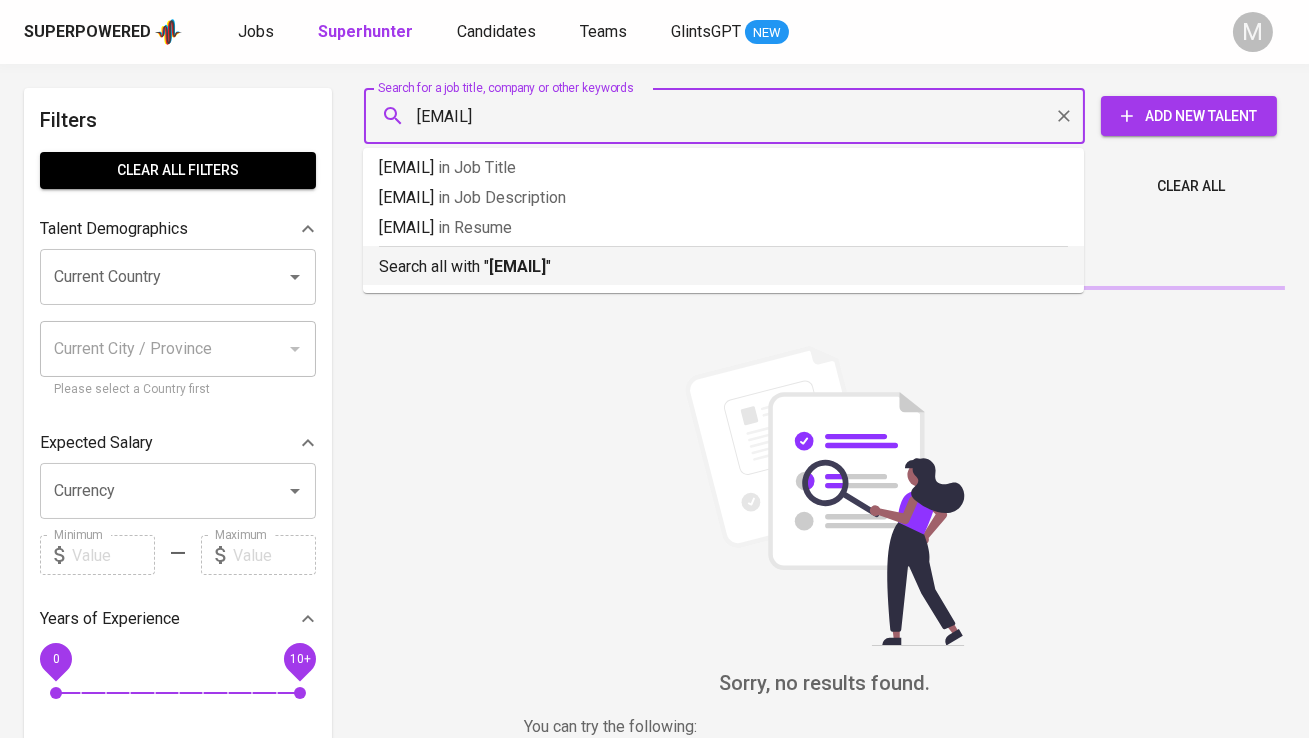 click on "Search all with " [EMAIL] "" at bounding box center (723, 267) 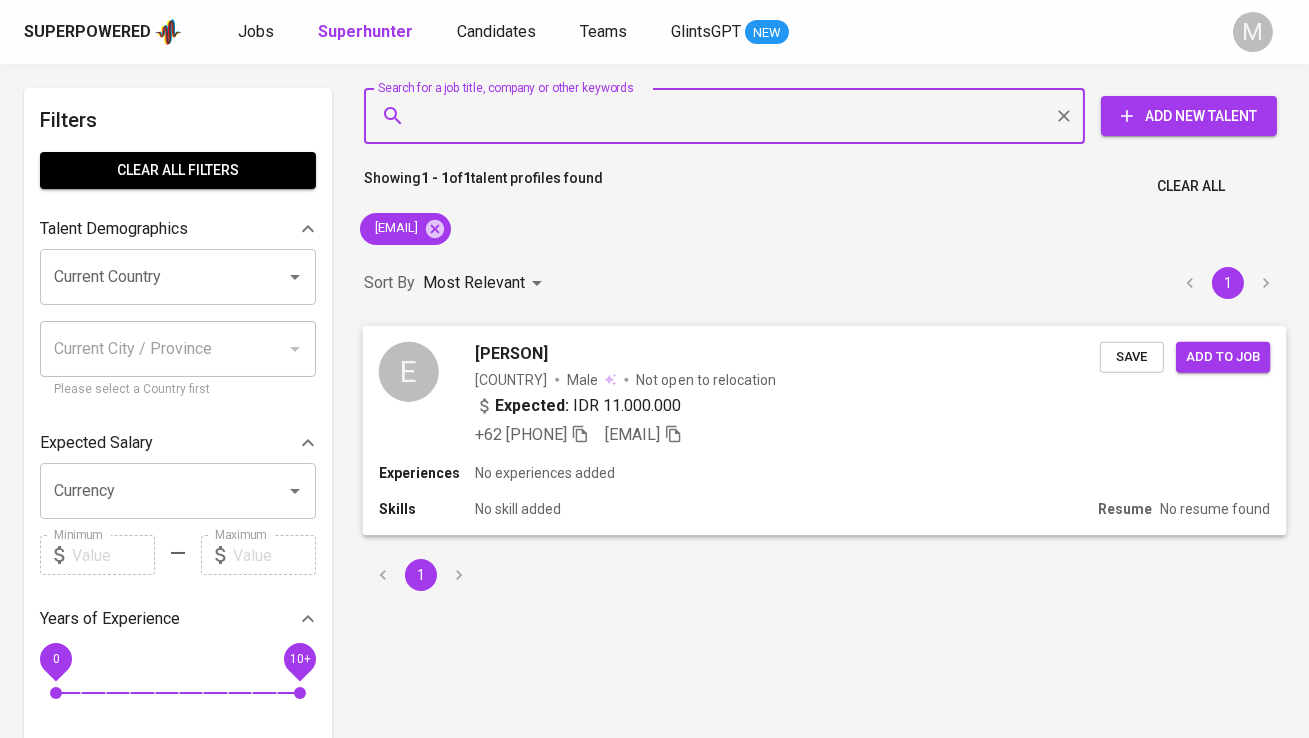 click on "Save" at bounding box center (1132, 356) 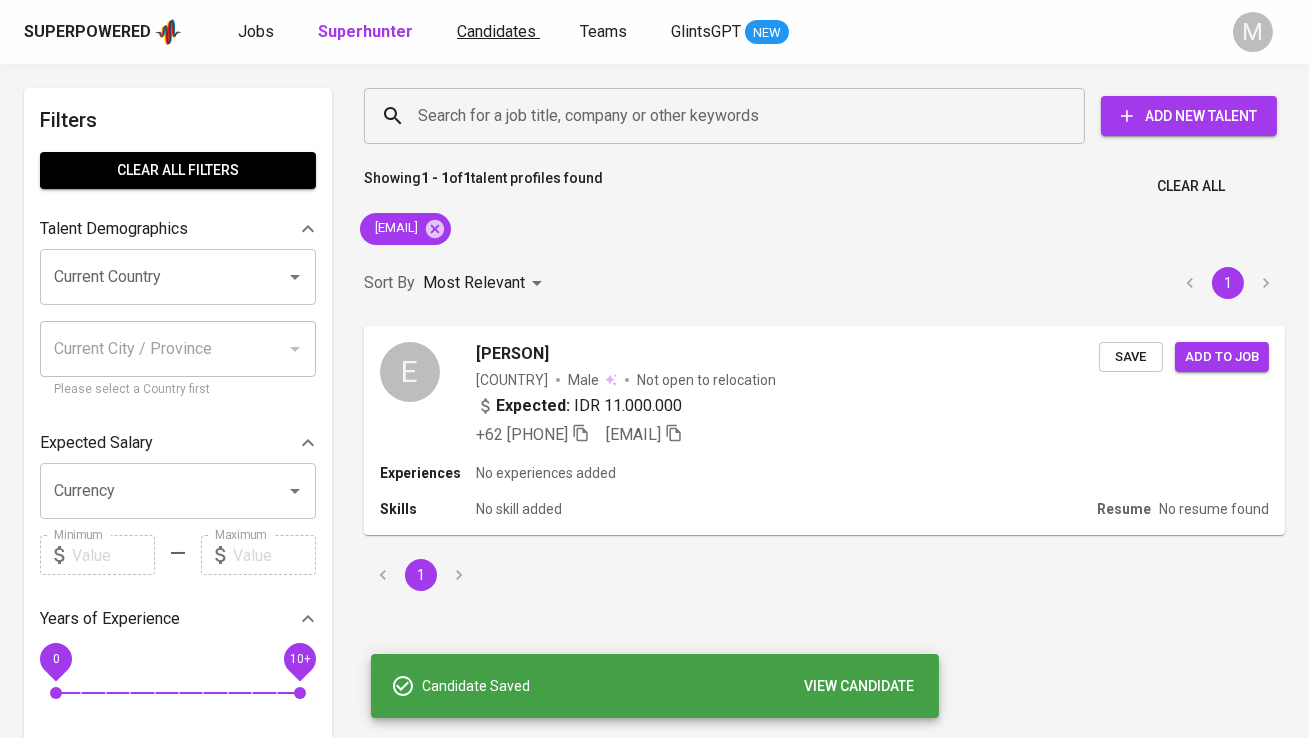 click on "Candidates" at bounding box center [496, 31] 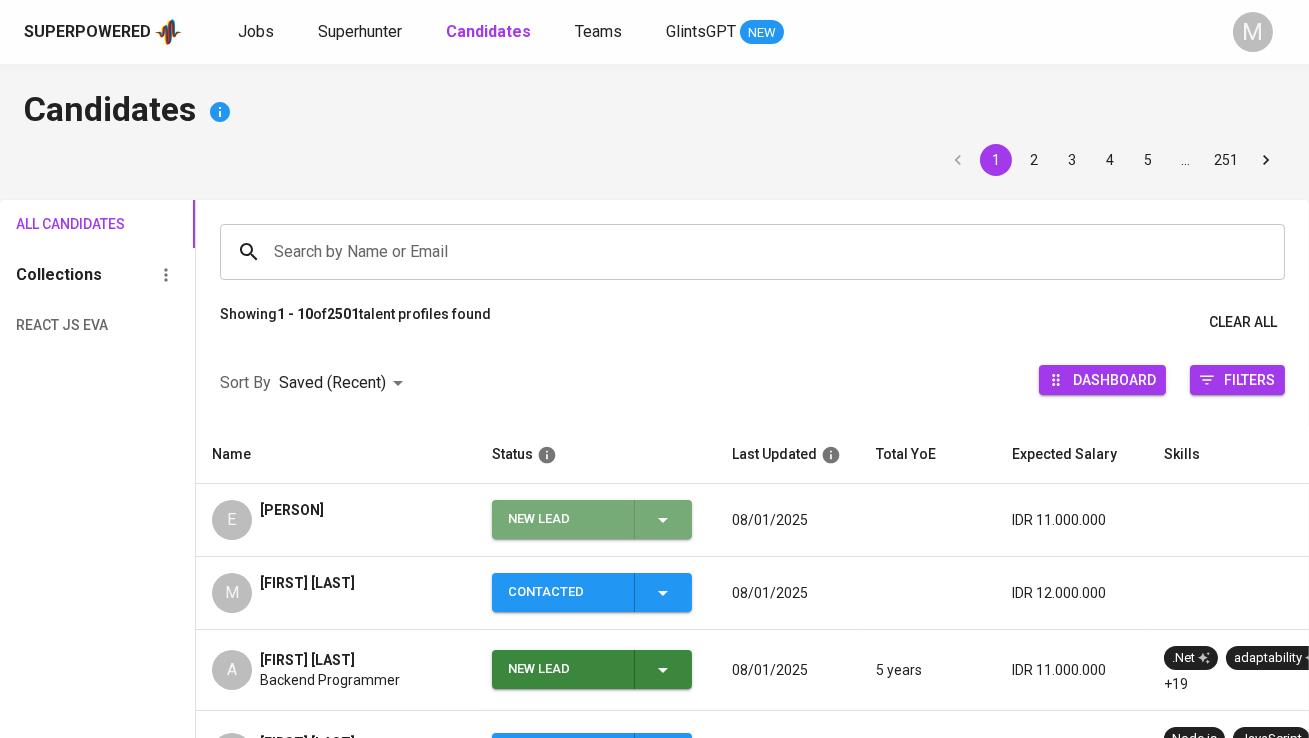 click on "New Lead" at bounding box center (563, 519) 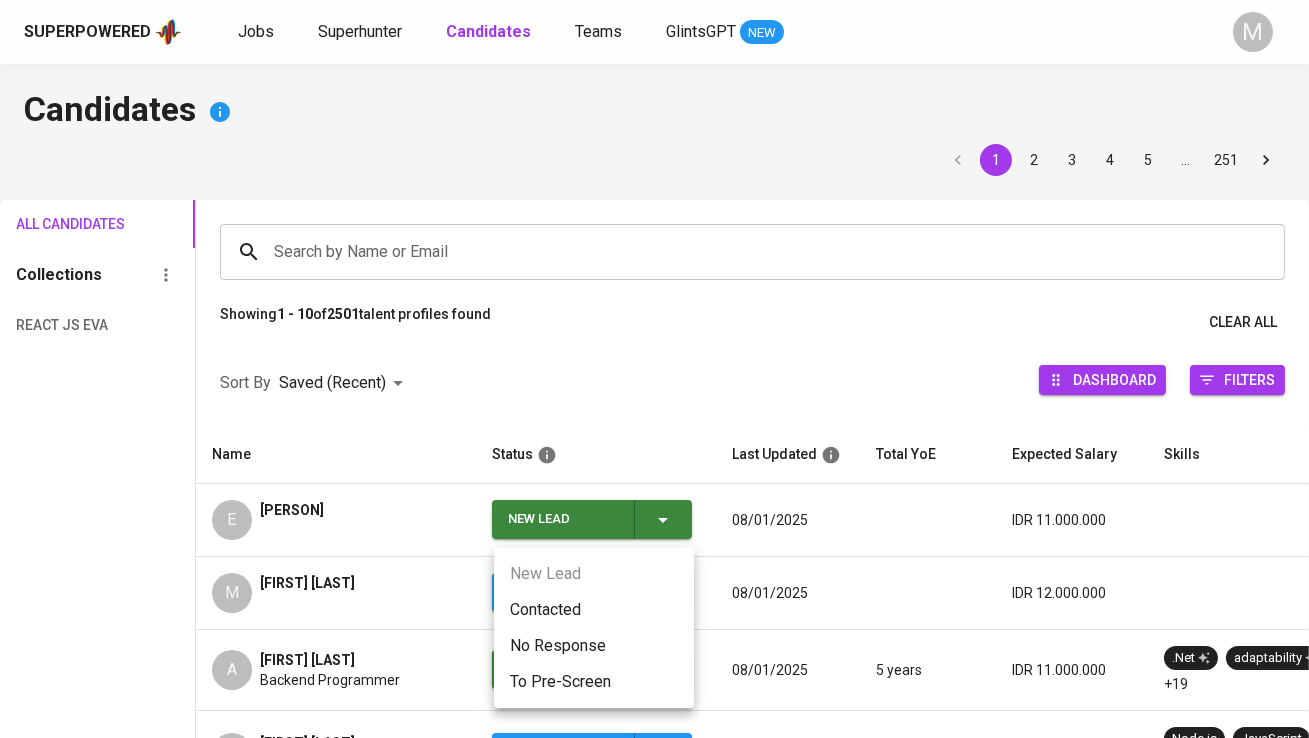 click on "Contacted" at bounding box center (594, 610) 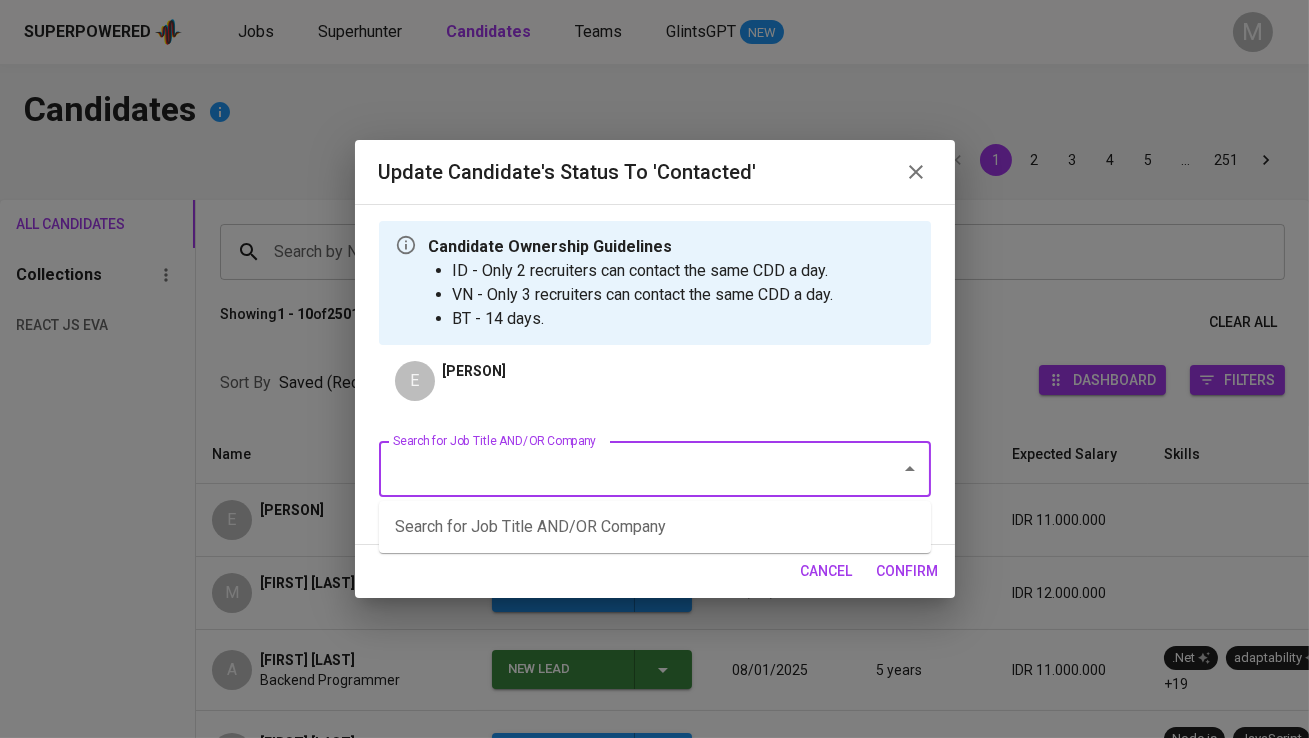 click on "Search for Job Title AND/OR Company" at bounding box center (627, 469) 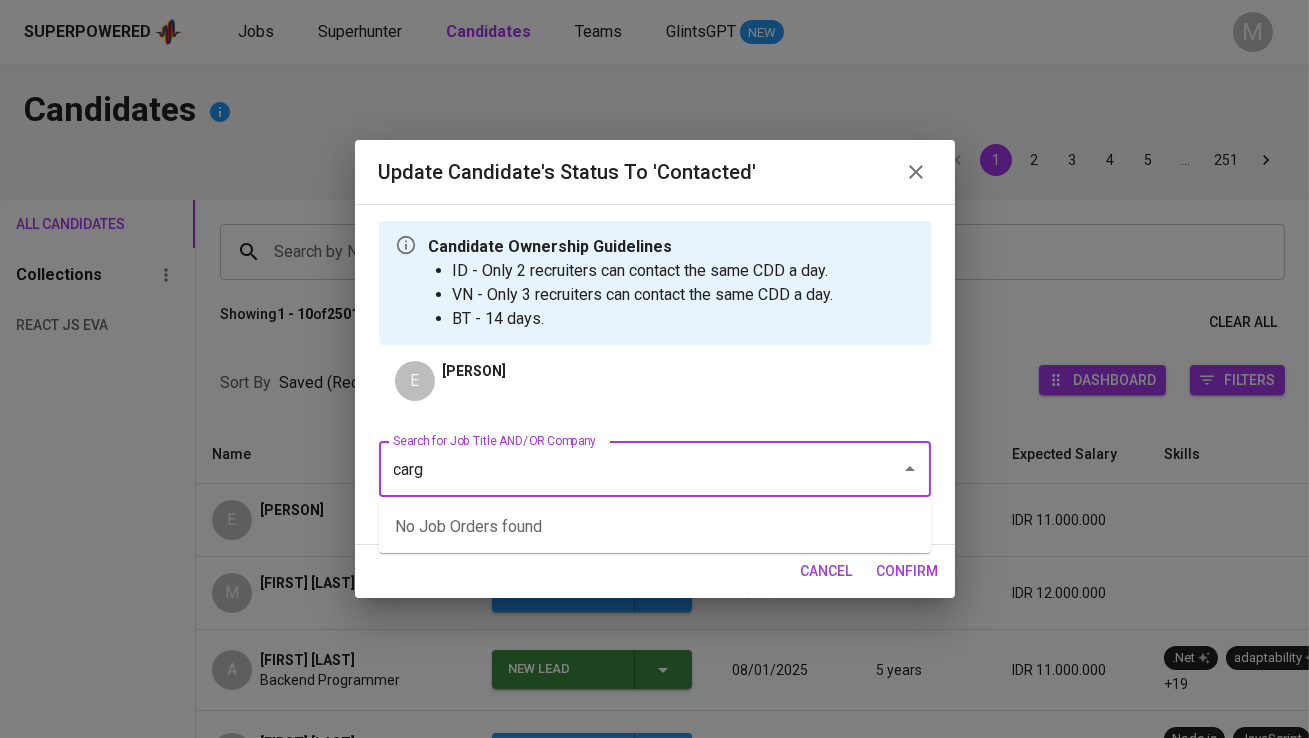 type on "[COMPANY]" 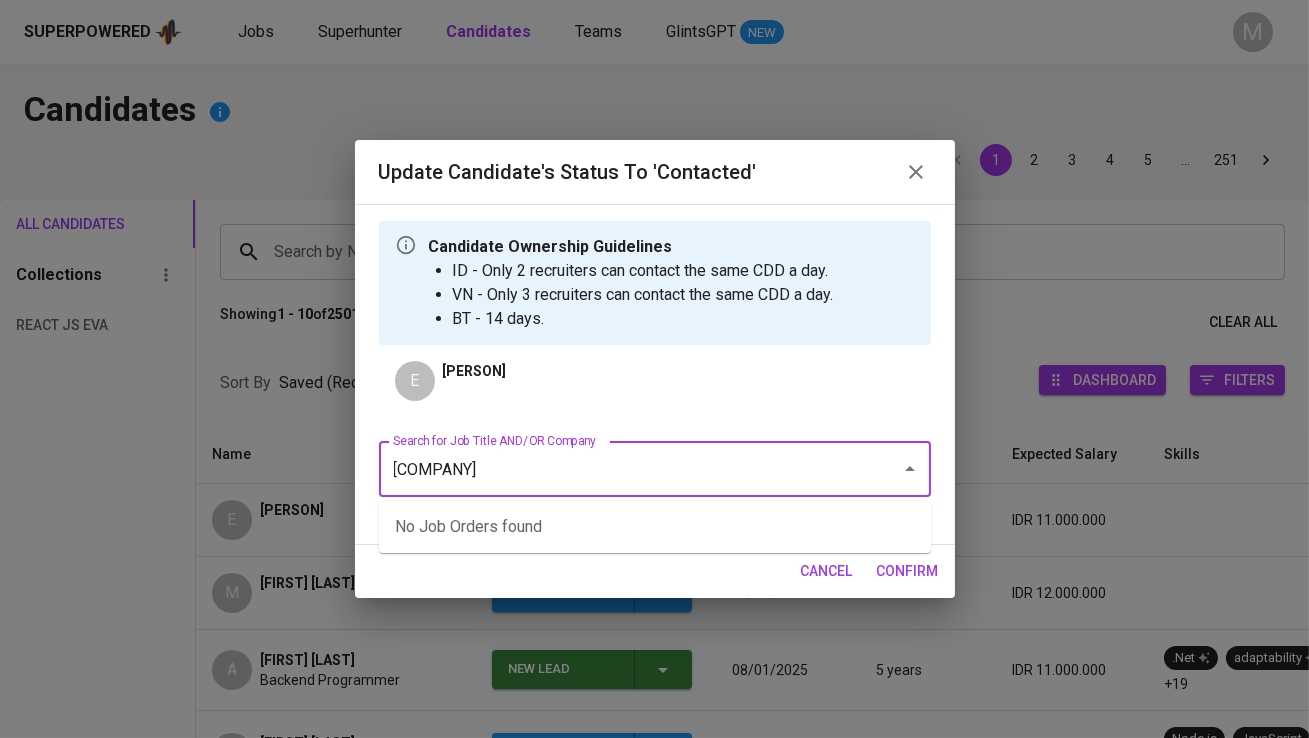 type 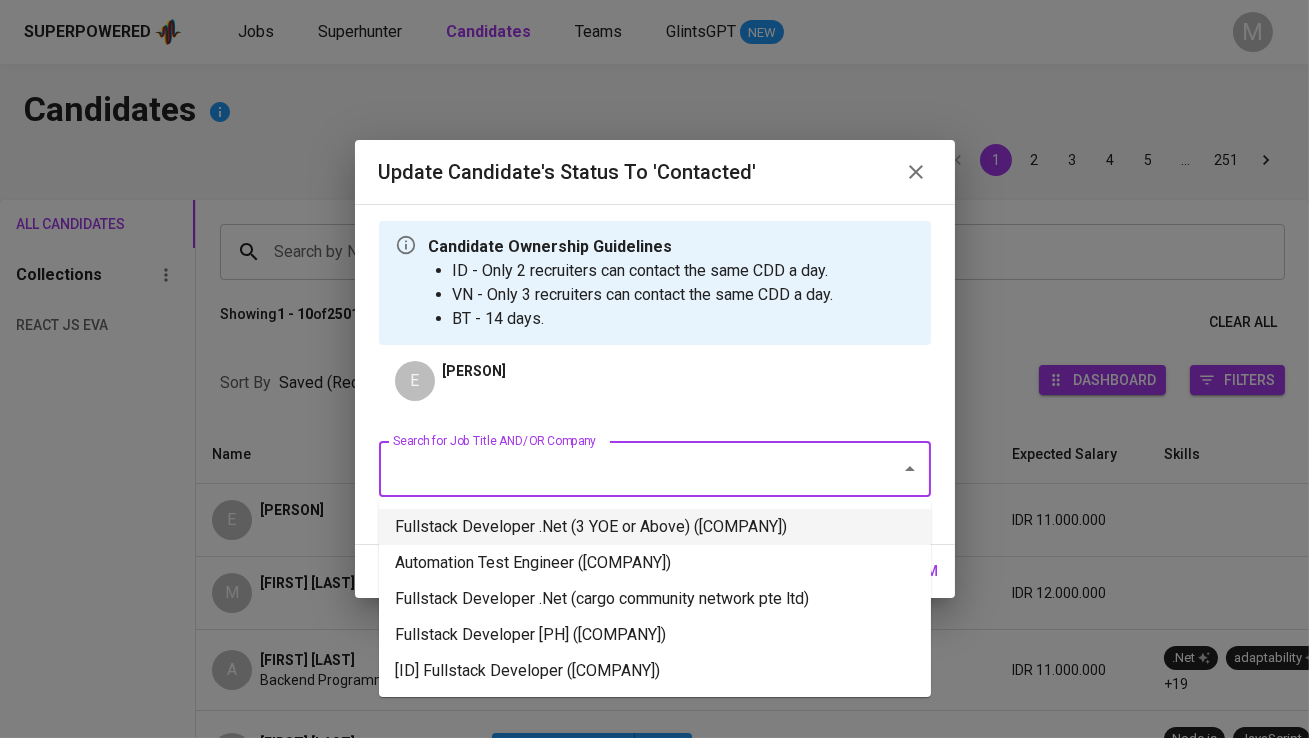click on "Fullstack Developer .Net (3 YOE or Above) ([COMPANY])" at bounding box center [655, 527] 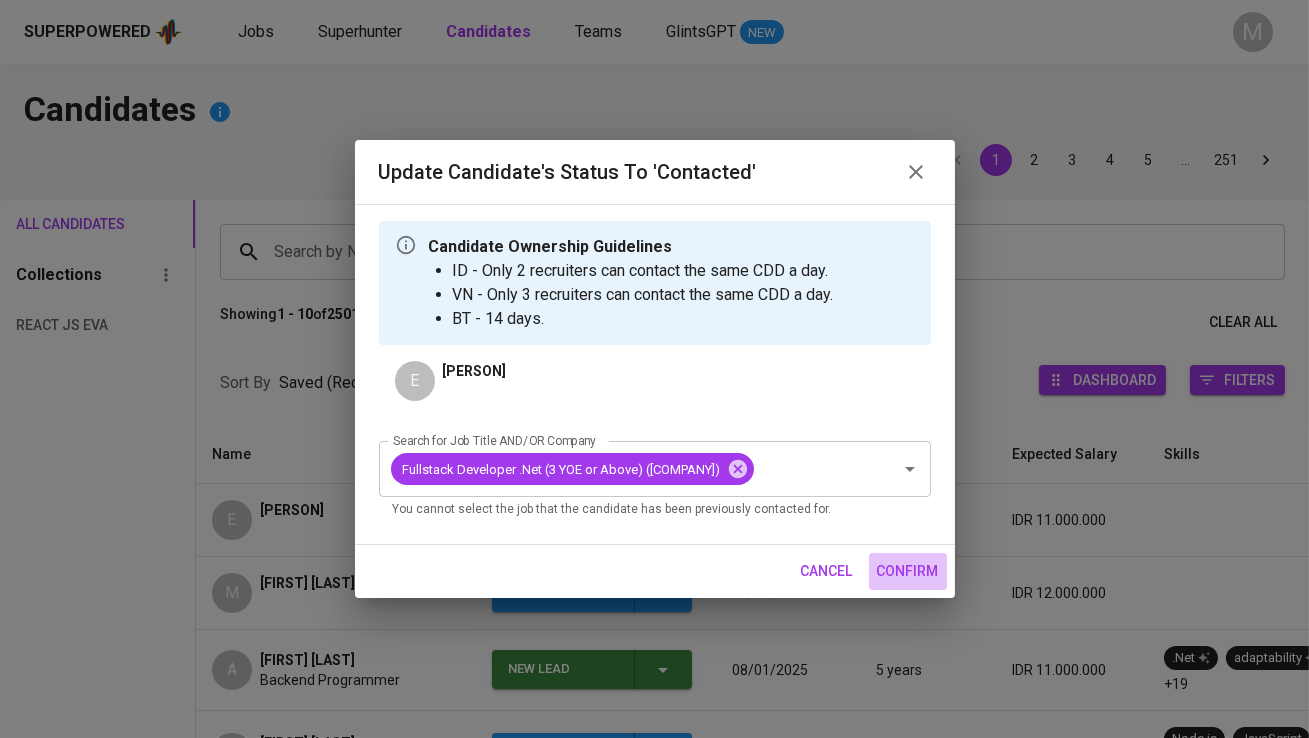 click on "confirm" at bounding box center [908, 571] 